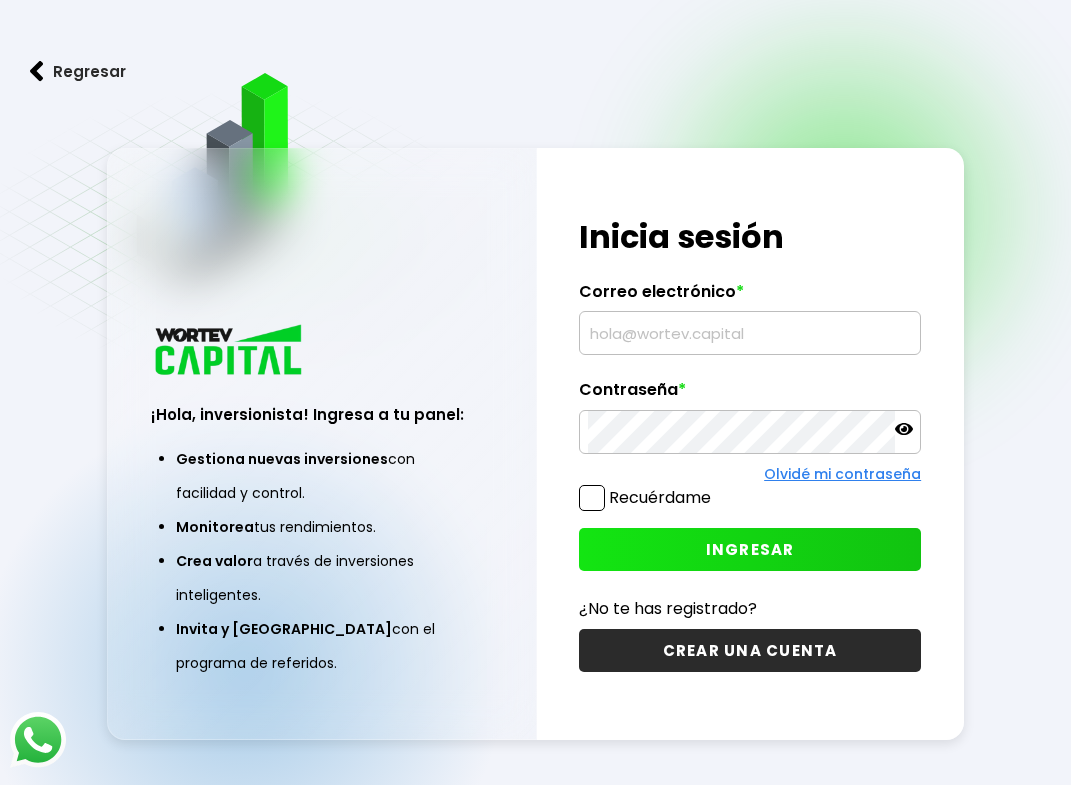 scroll, scrollTop: 0, scrollLeft: 0, axis: both 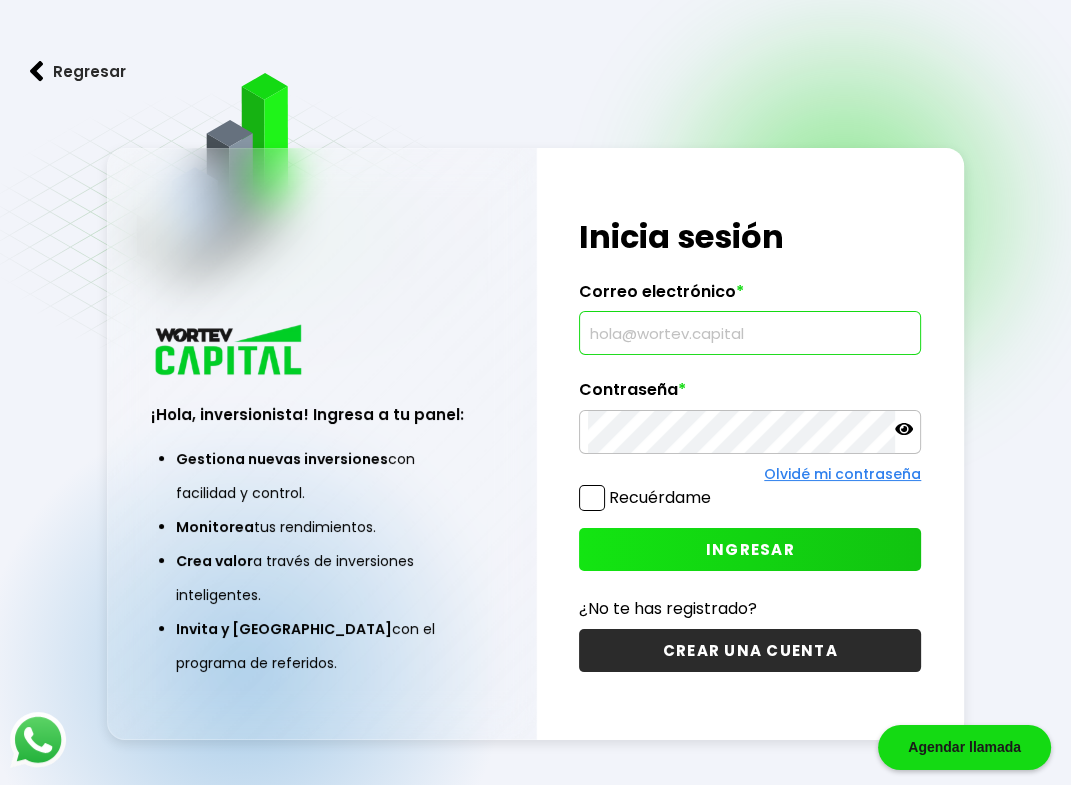 click at bounding box center (750, 333) 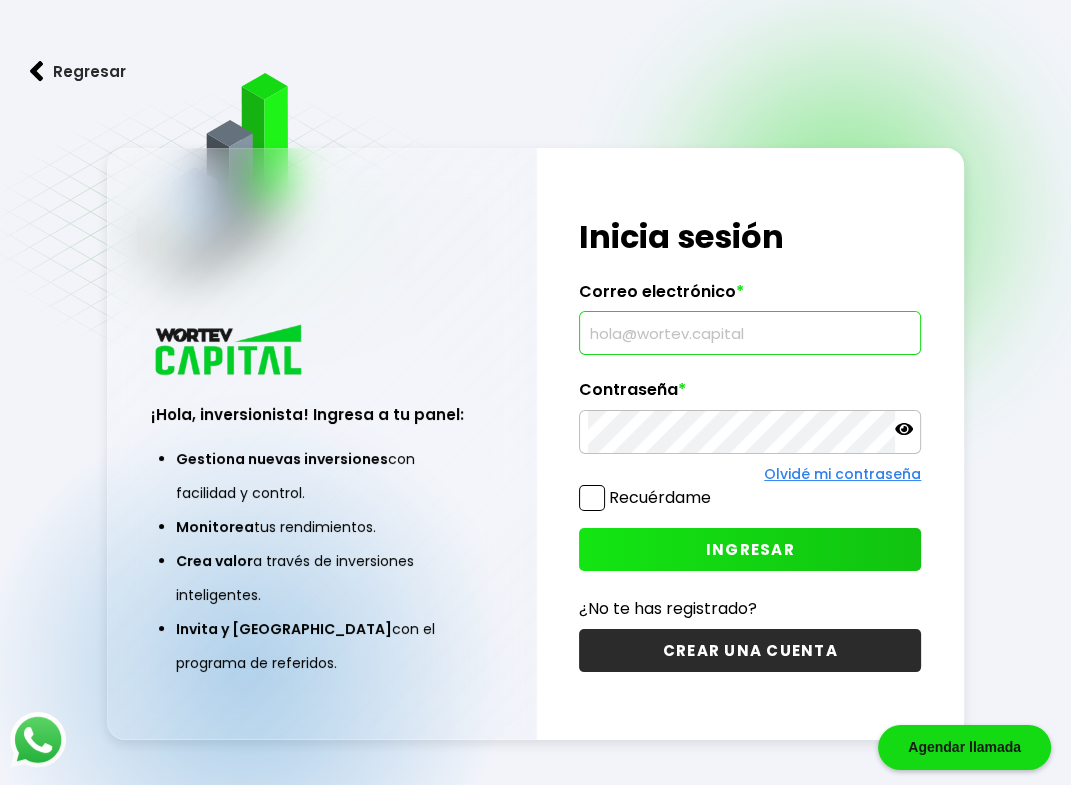 type on "[EMAIL_ADDRESS][DOMAIN_NAME]" 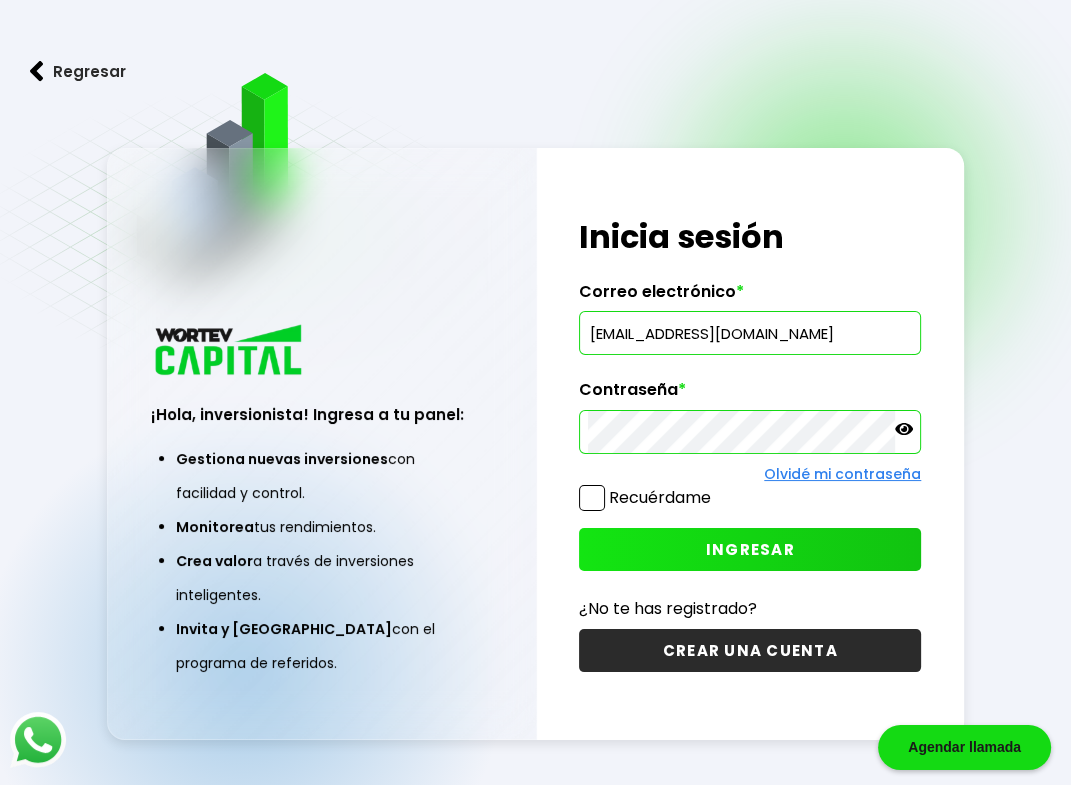 click at bounding box center [592, 498] 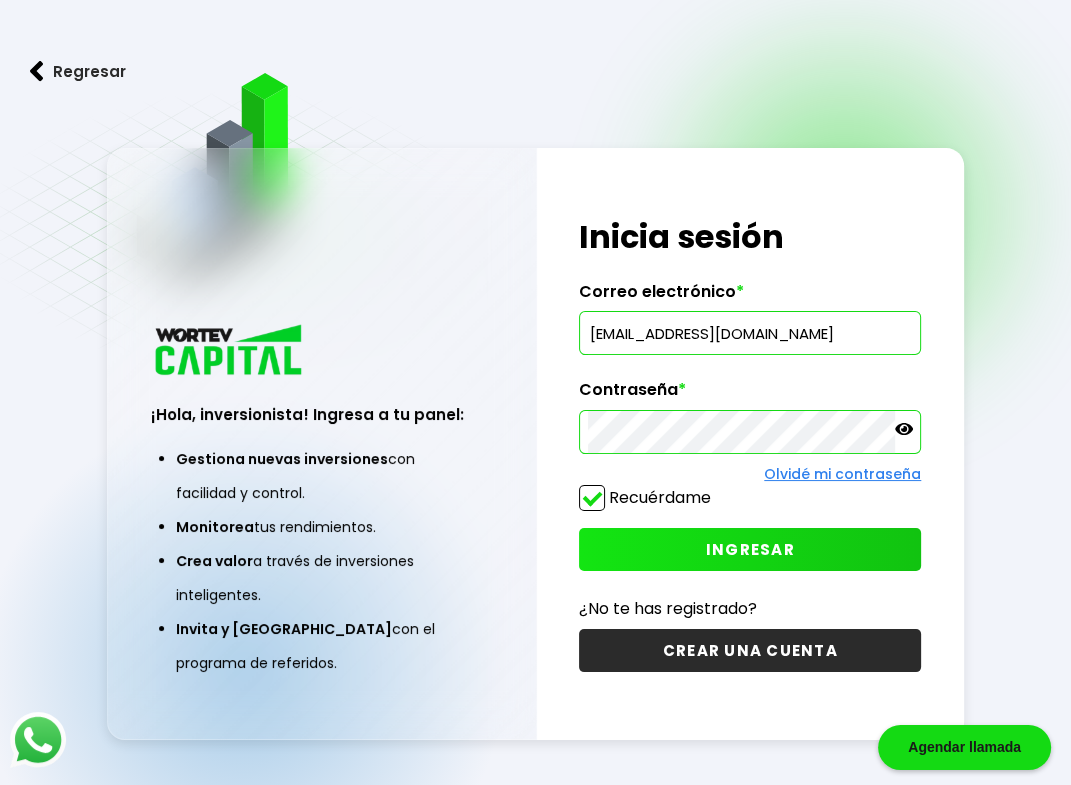 click on "INGRESAR" at bounding box center [750, 549] 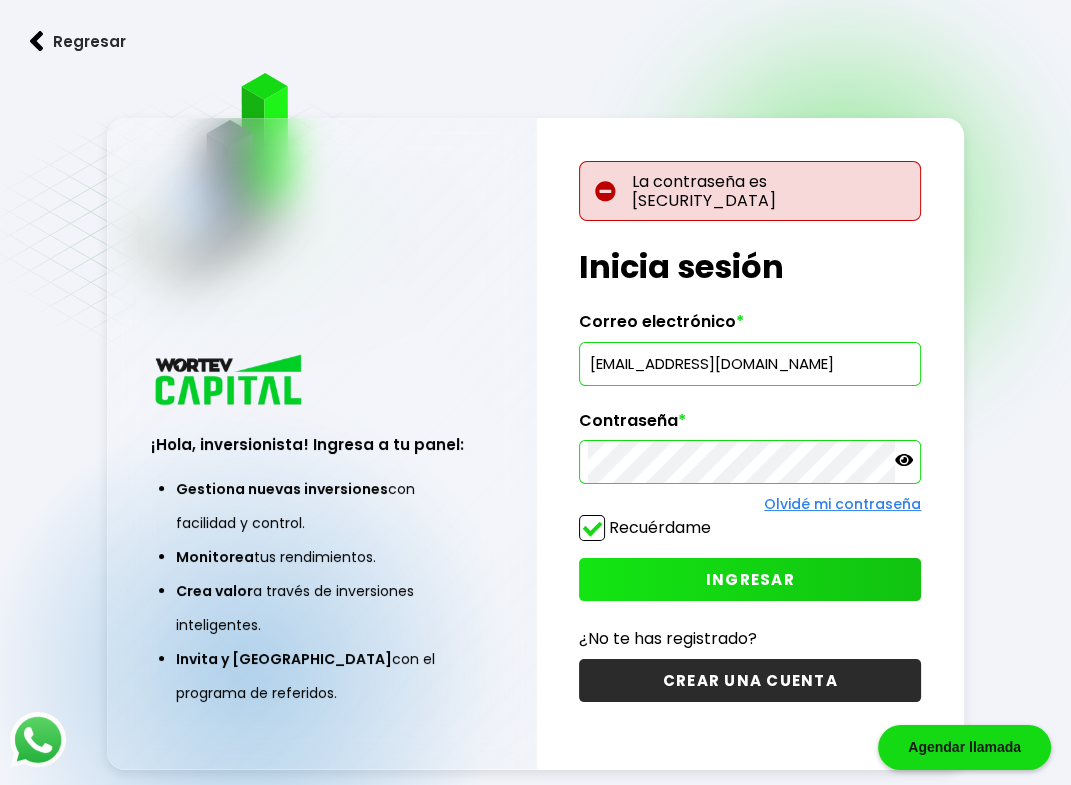 click 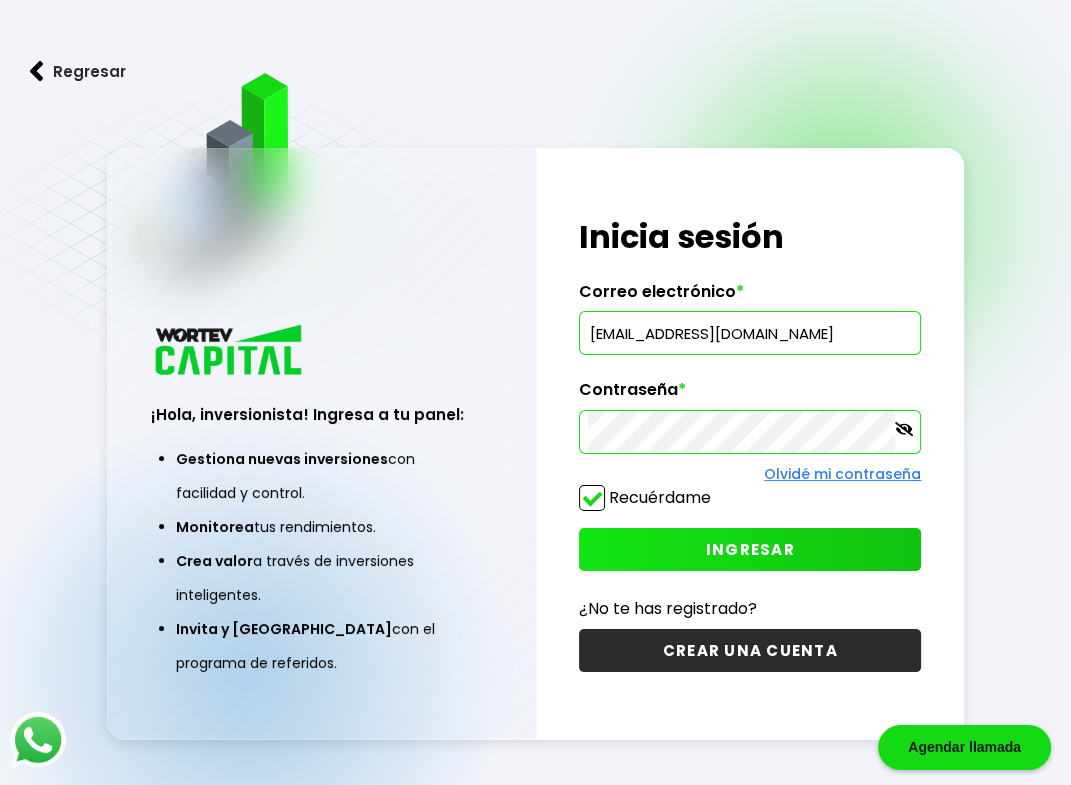 click on "Recuérdame" at bounding box center [660, 497] 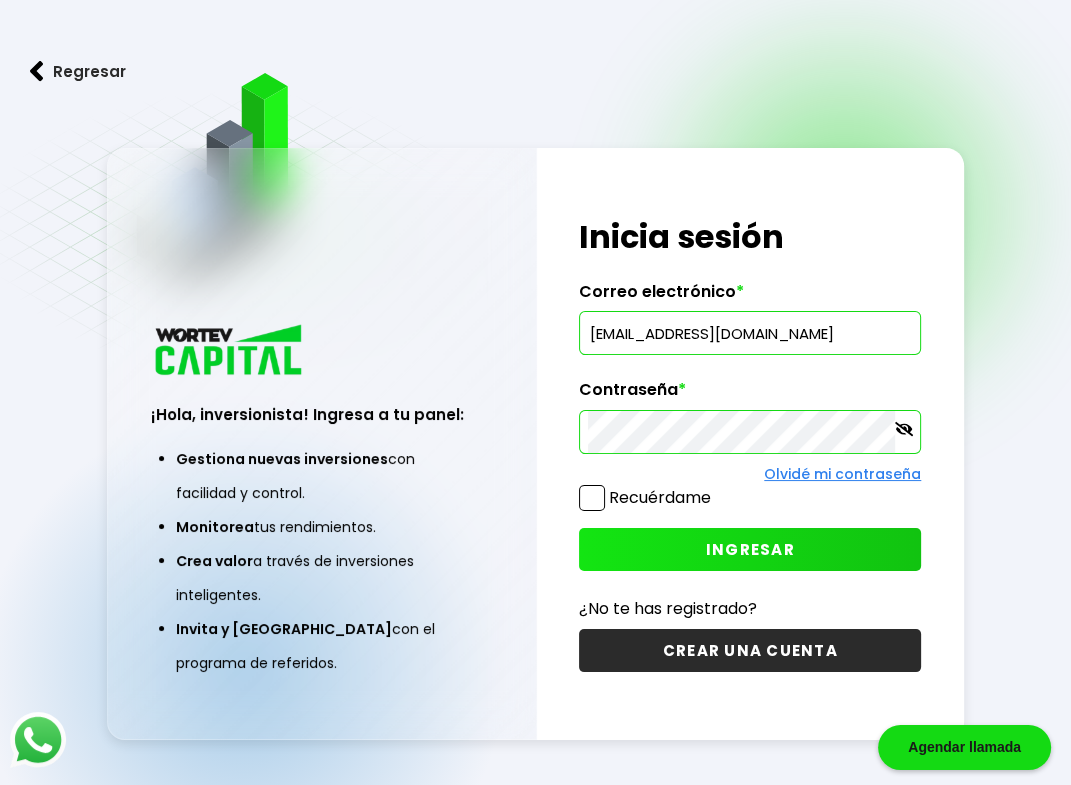click on "INGRESAR" at bounding box center (750, 549) 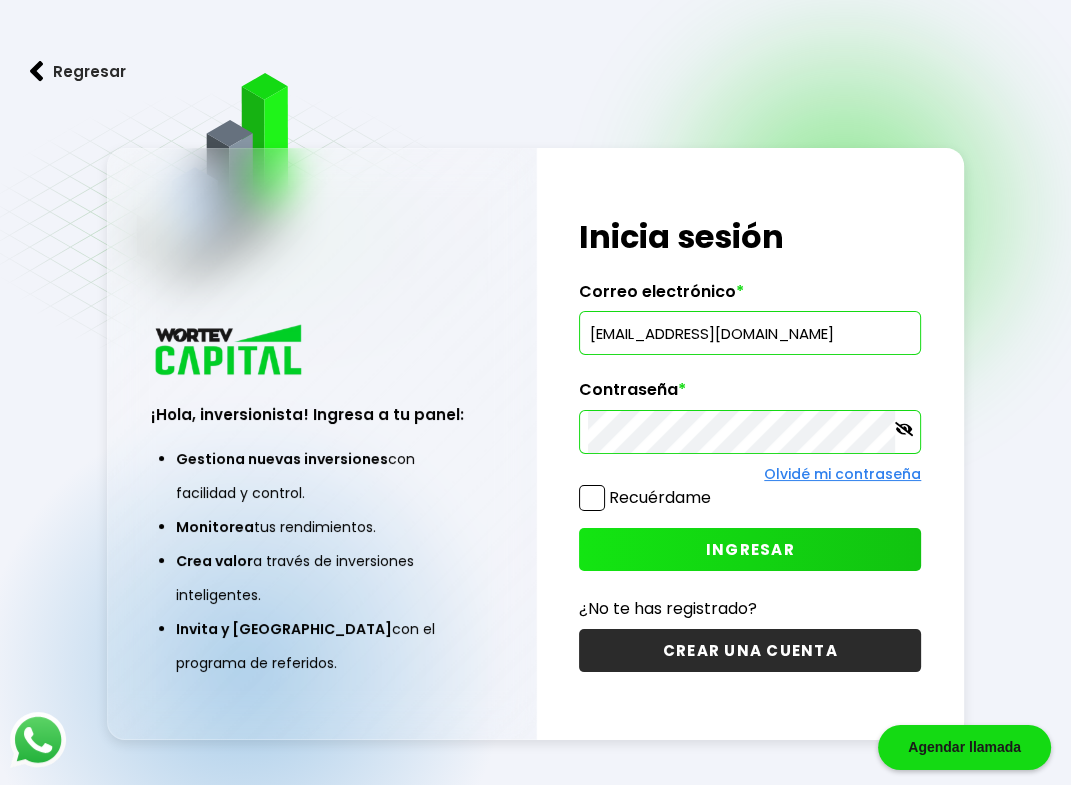 click on "INGRESAR" at bounding box center (750, 549) 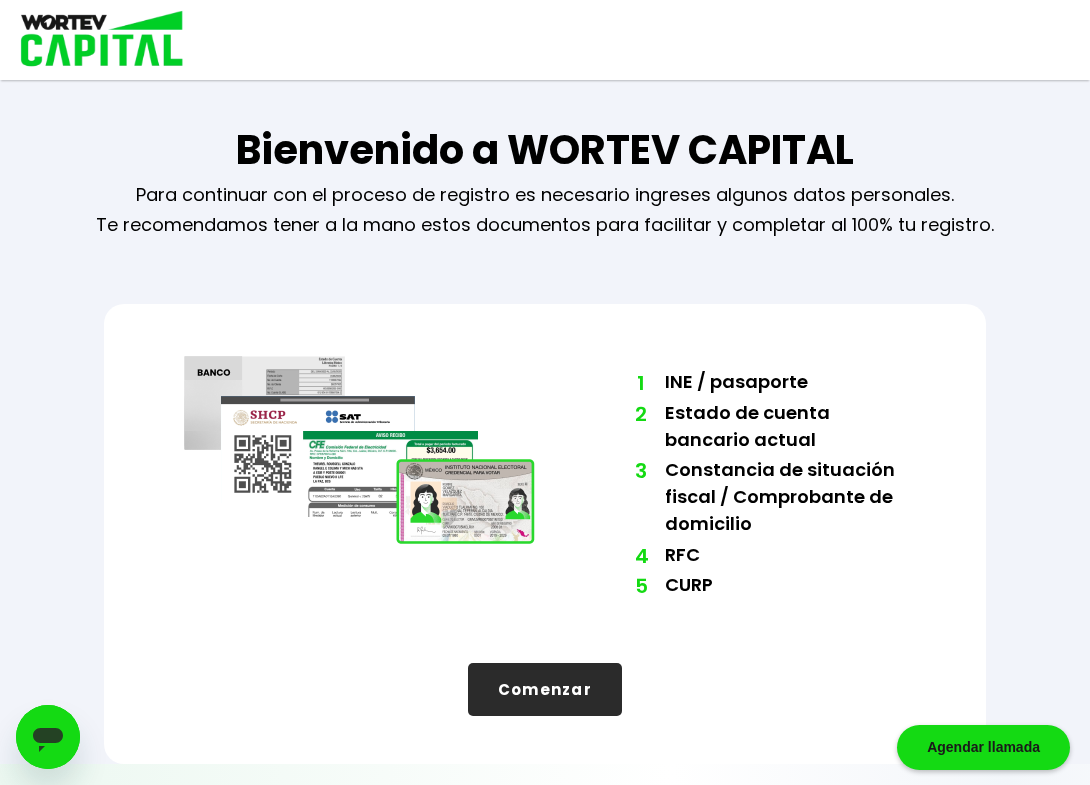 click on "Comenzar" at bounding box center [545, 689] 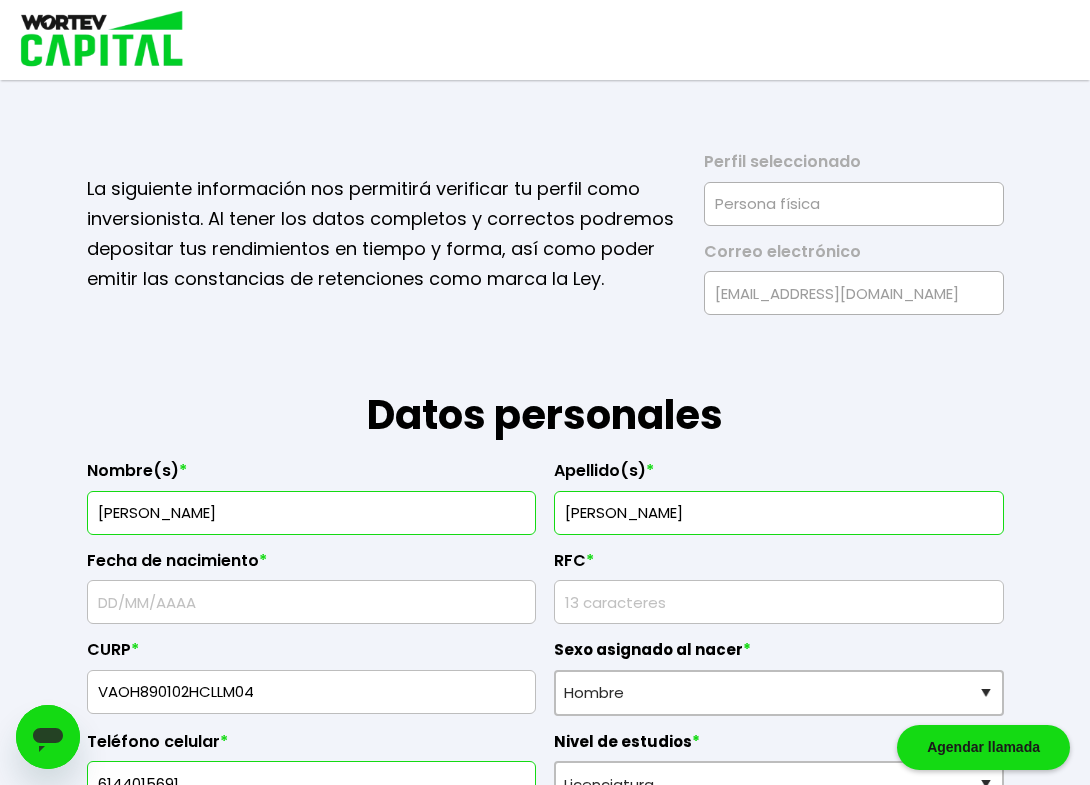 type on "[DATE]" 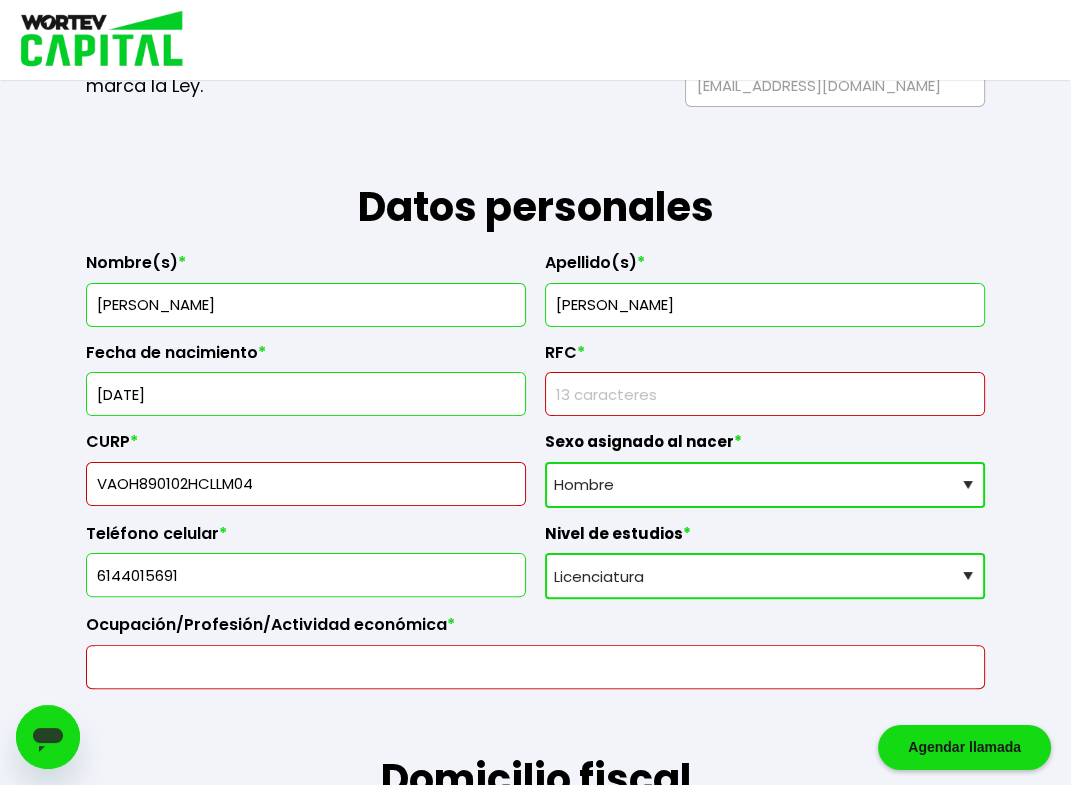 scroll, scrollTop: 416, scrollLeft: 0, axis: vertical 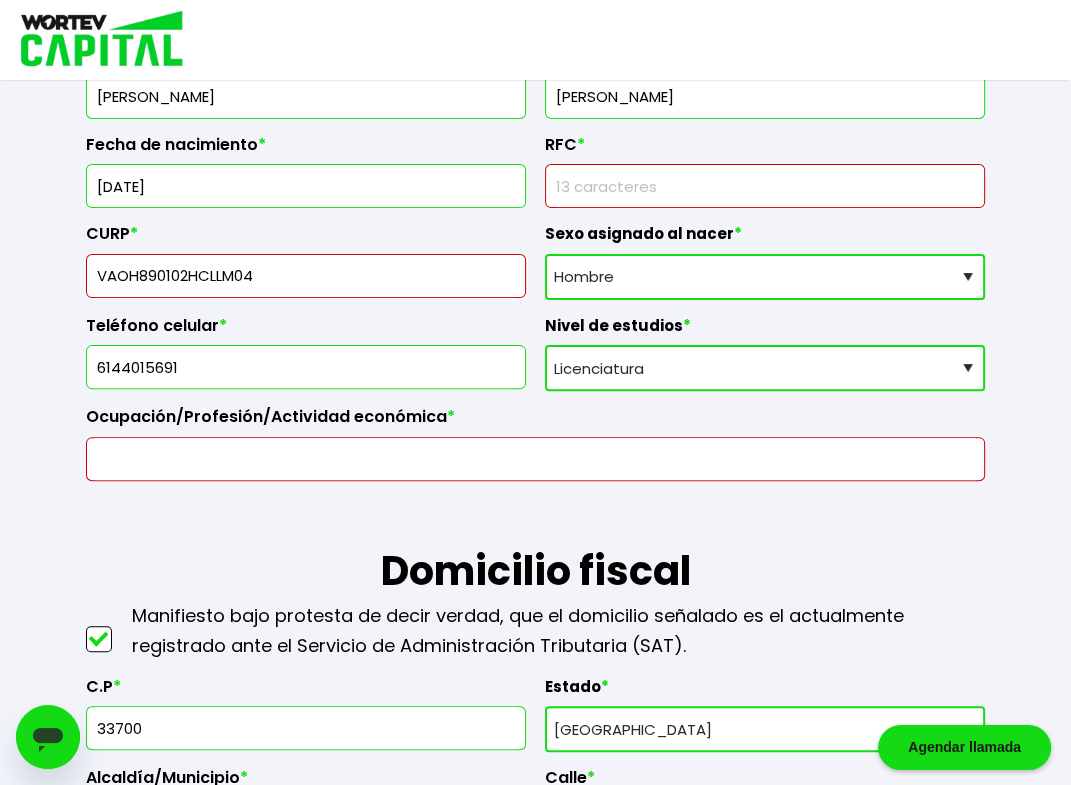 click at bounding box center (536, 459) 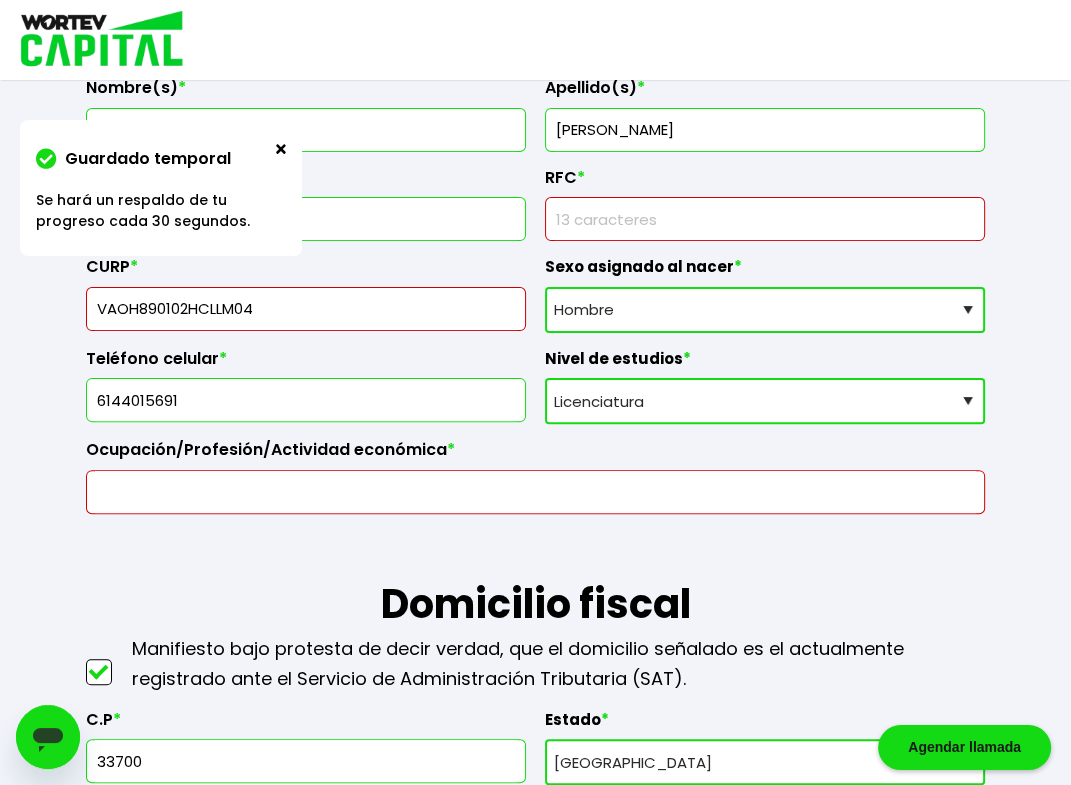 scroll, scrollTop: 208, scrollLeft: 0, axis: vertical 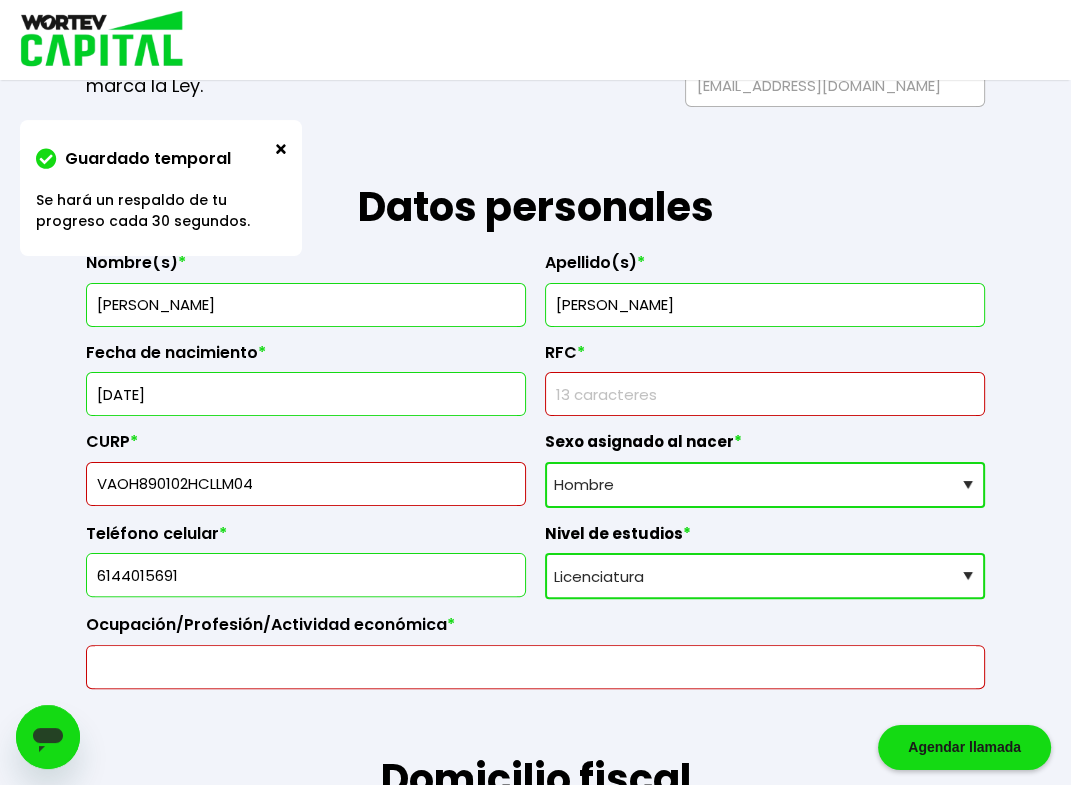 click at bounding box center [536, 667] 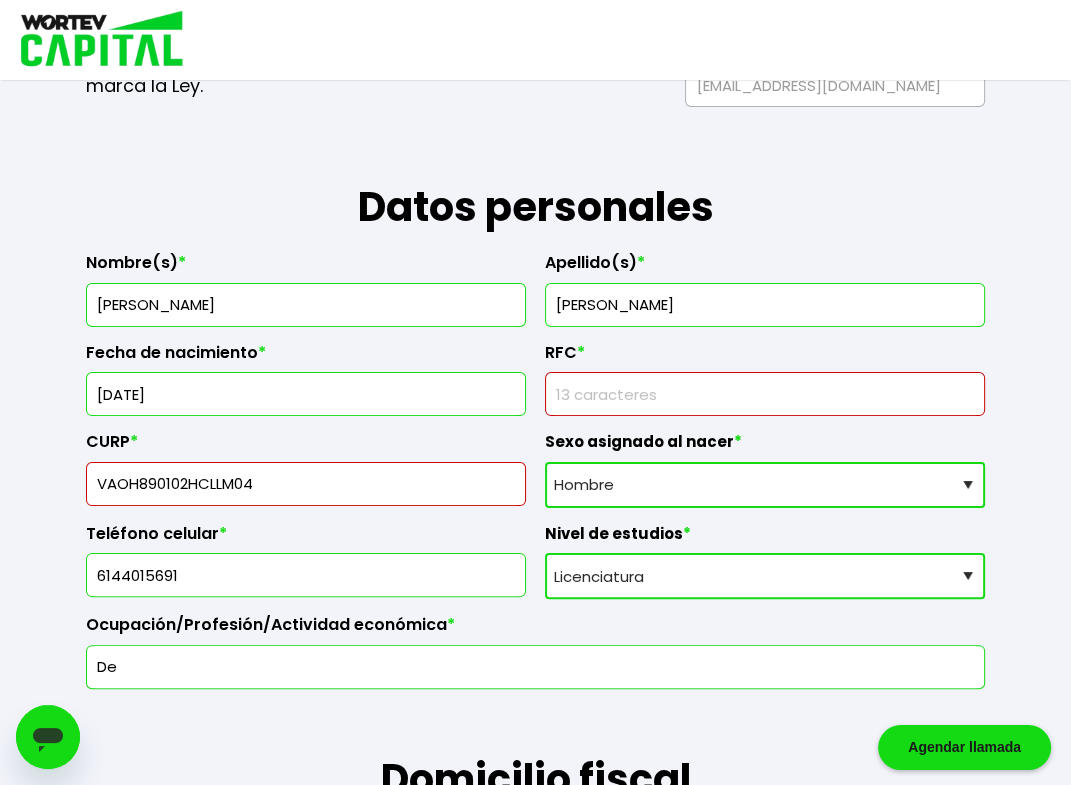 type on "D" 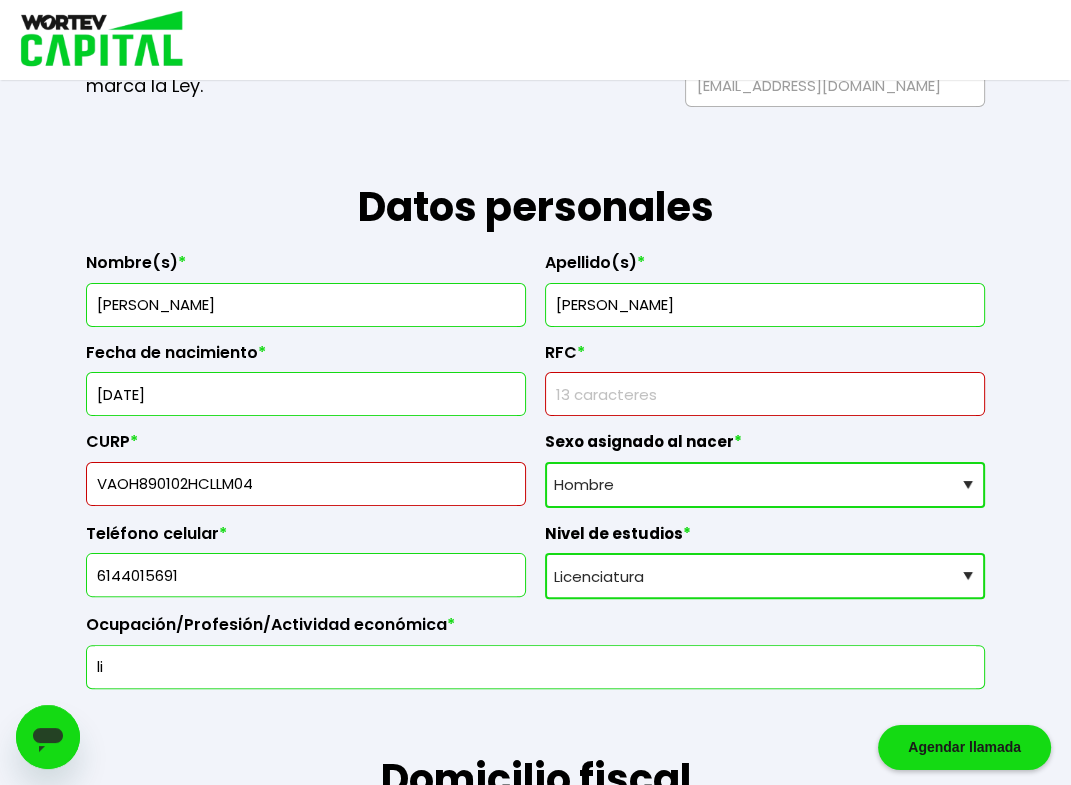 type on "l" 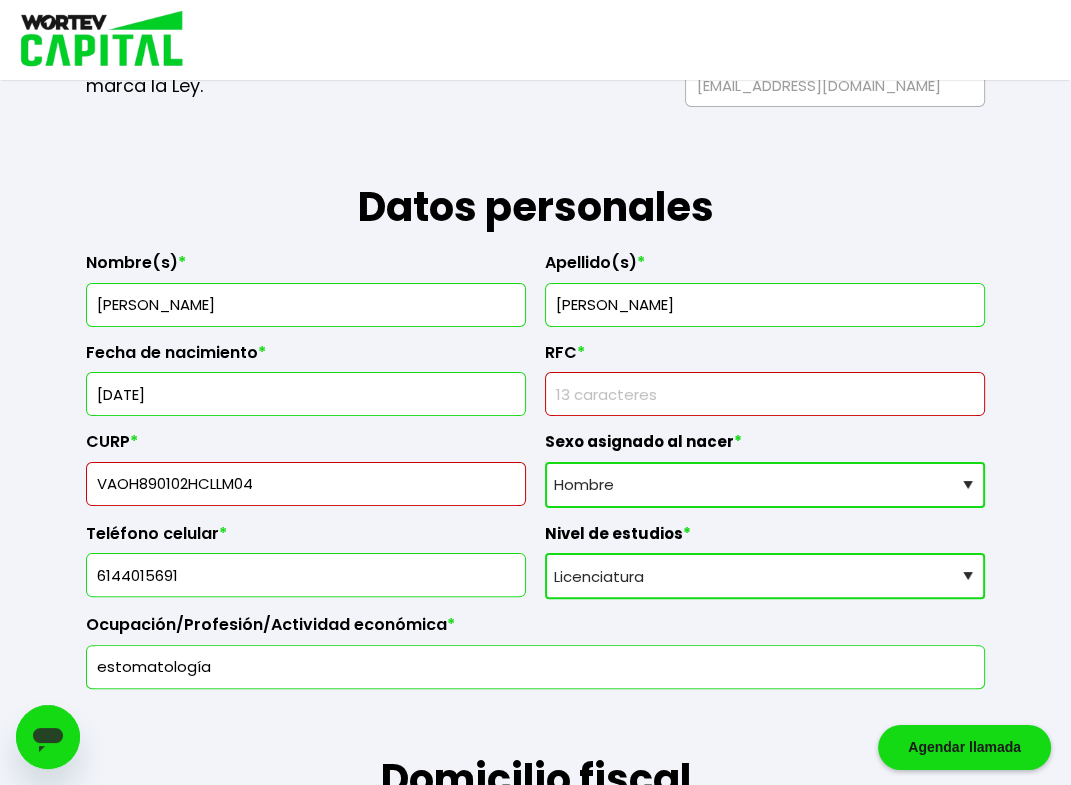 type on "estomatología" 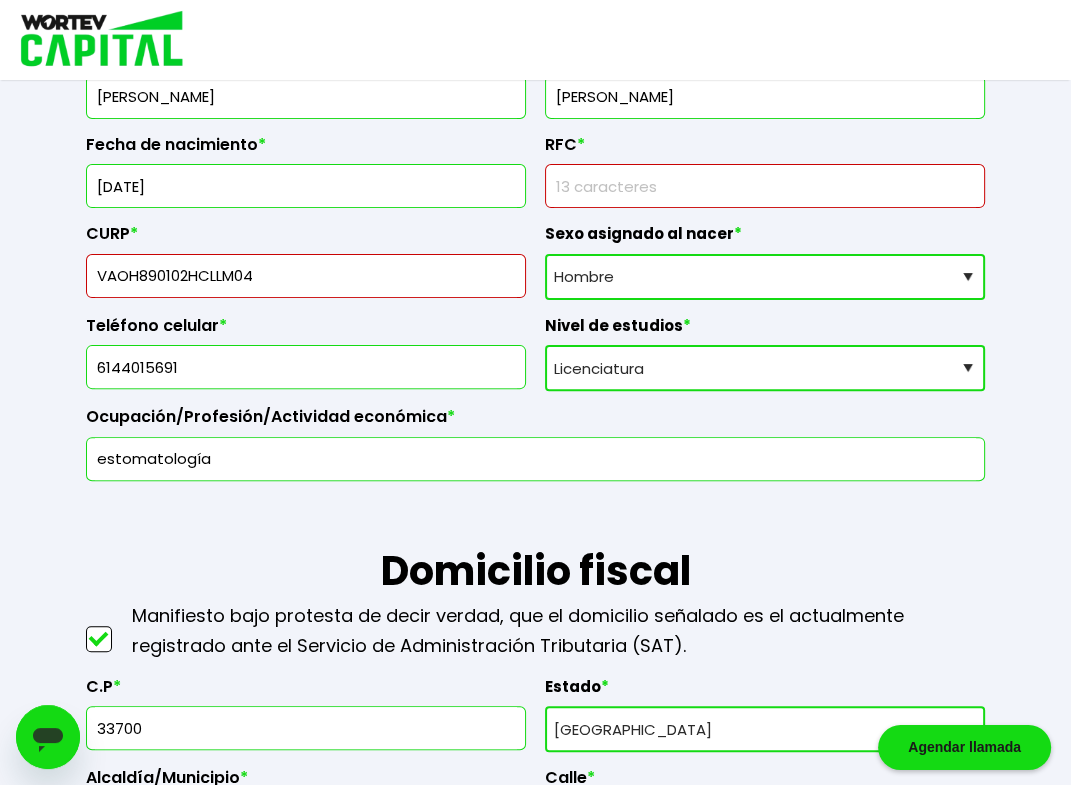 click on "VAOH890102HCLLM04" at bounding box center (306, 276) 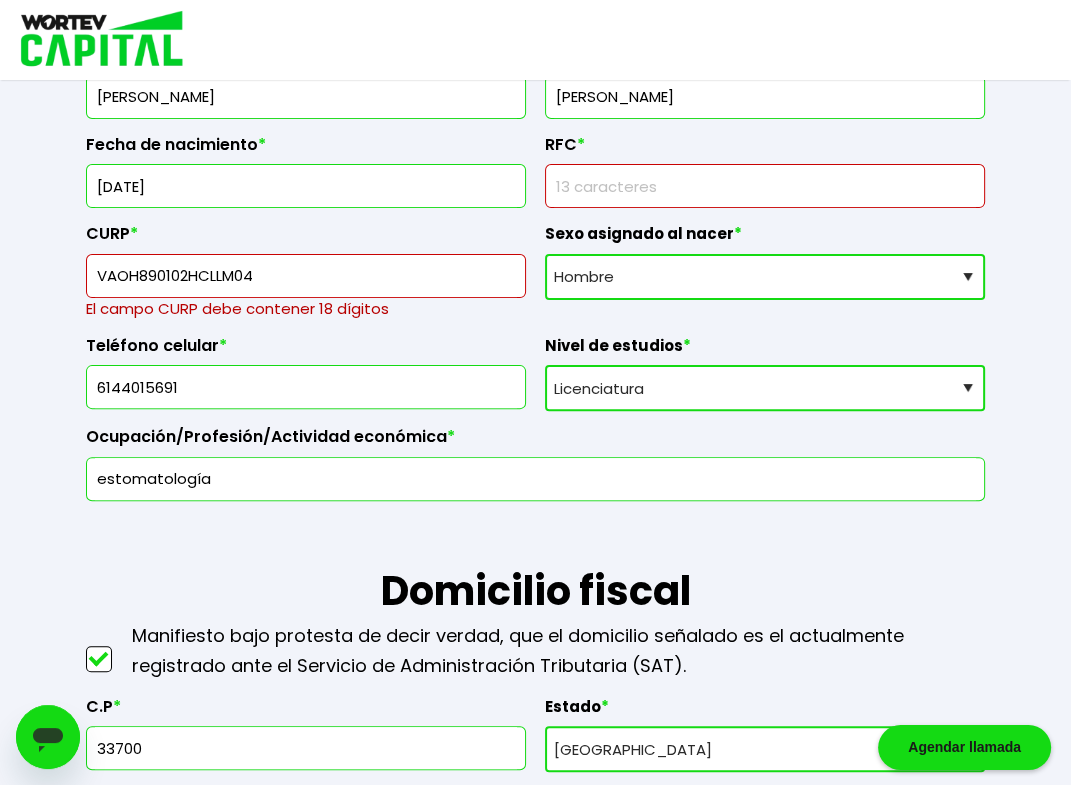 click on "VAOH890102HCLLM04" at bounding box center [306, 276] 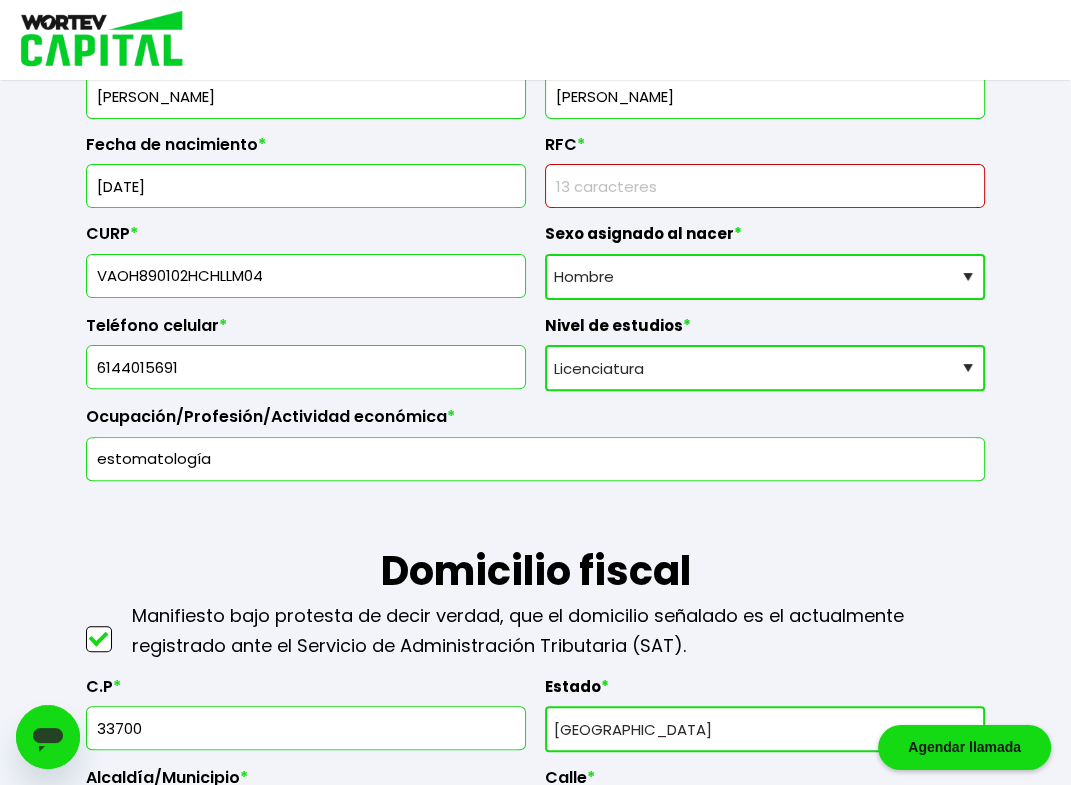 click on "VAOH890102HCHLLM04" at bounding box center [306, 276] 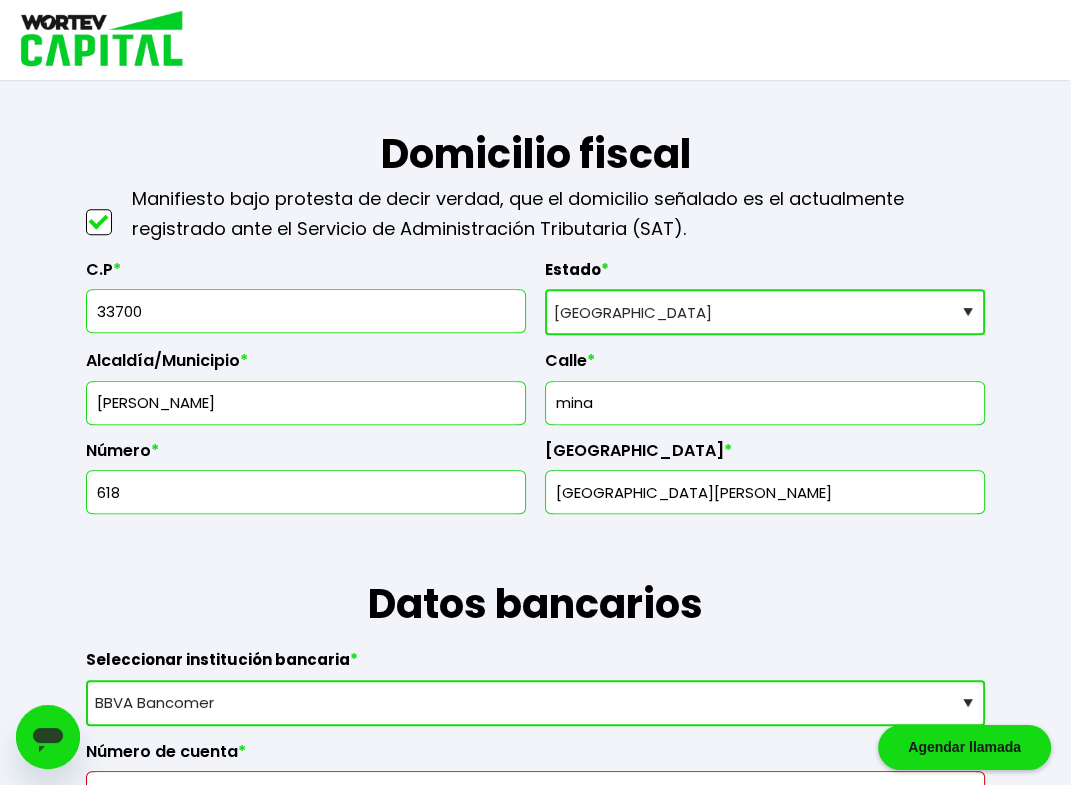 scroll, scrollTop: 1250, scrollLeft: 0, axis: vertical 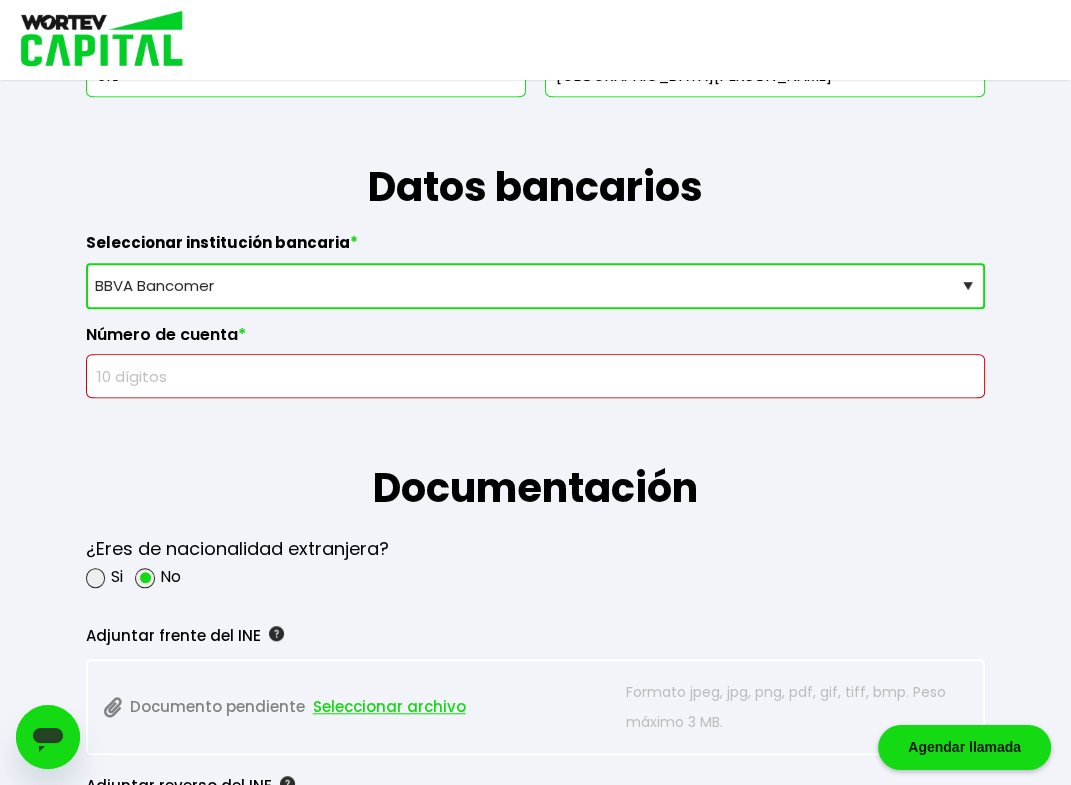 click at bounding box center (536, 376) 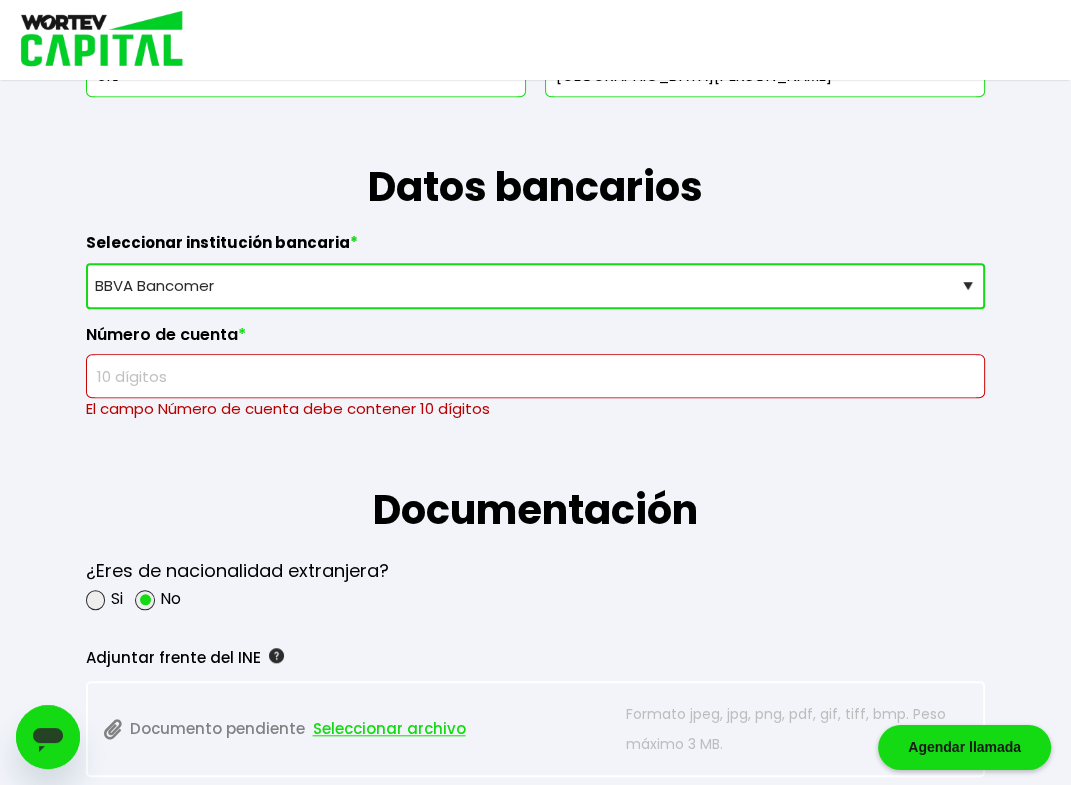 click at bounding box center [536, 376] 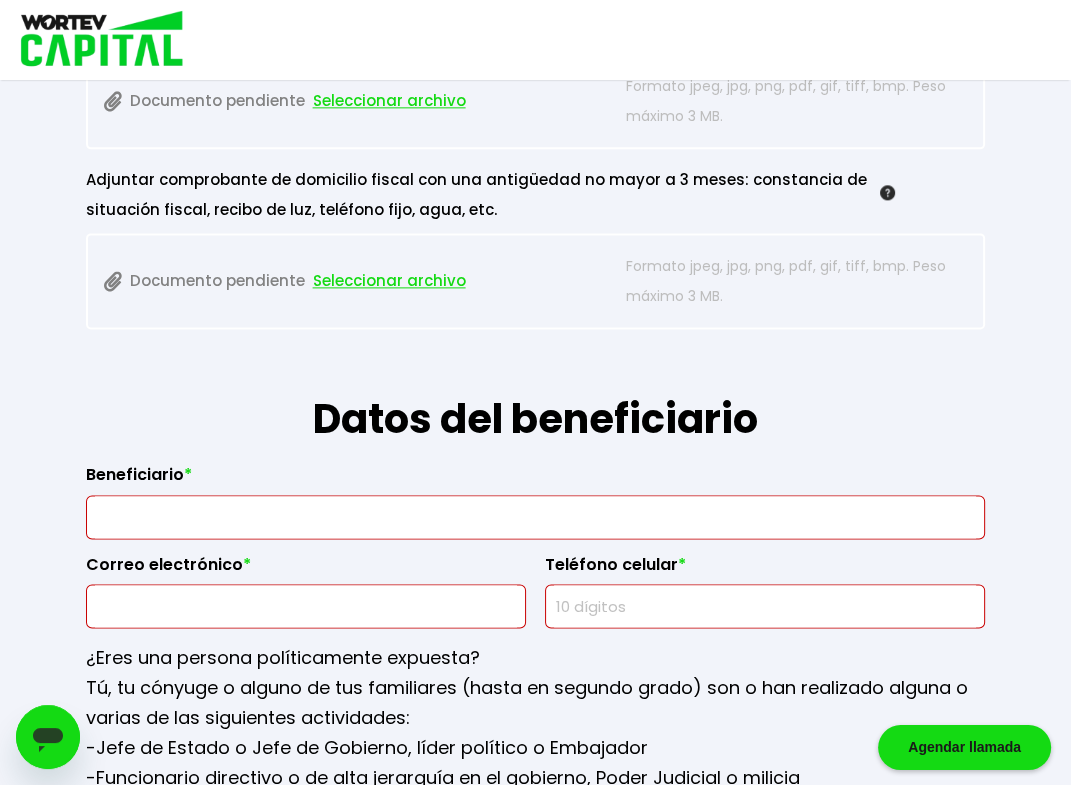 scroll, scrollTop: 2291, scrollLeft: 0, axis: vertical 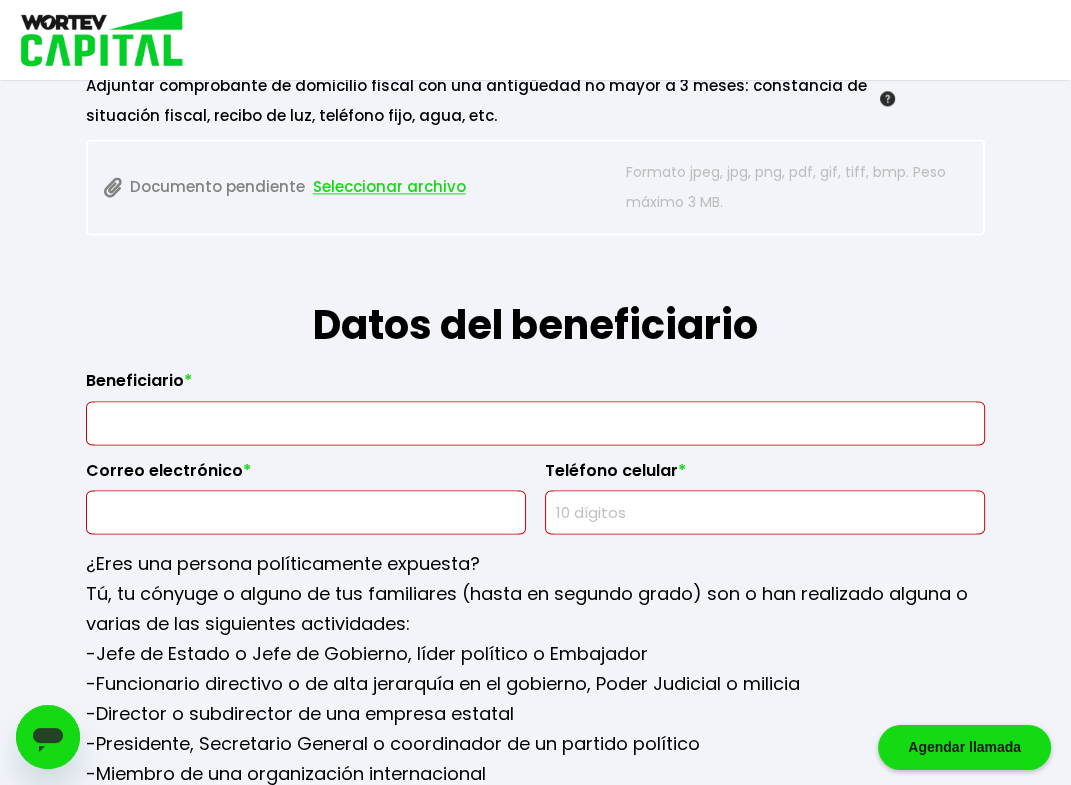 type on "1540412609" 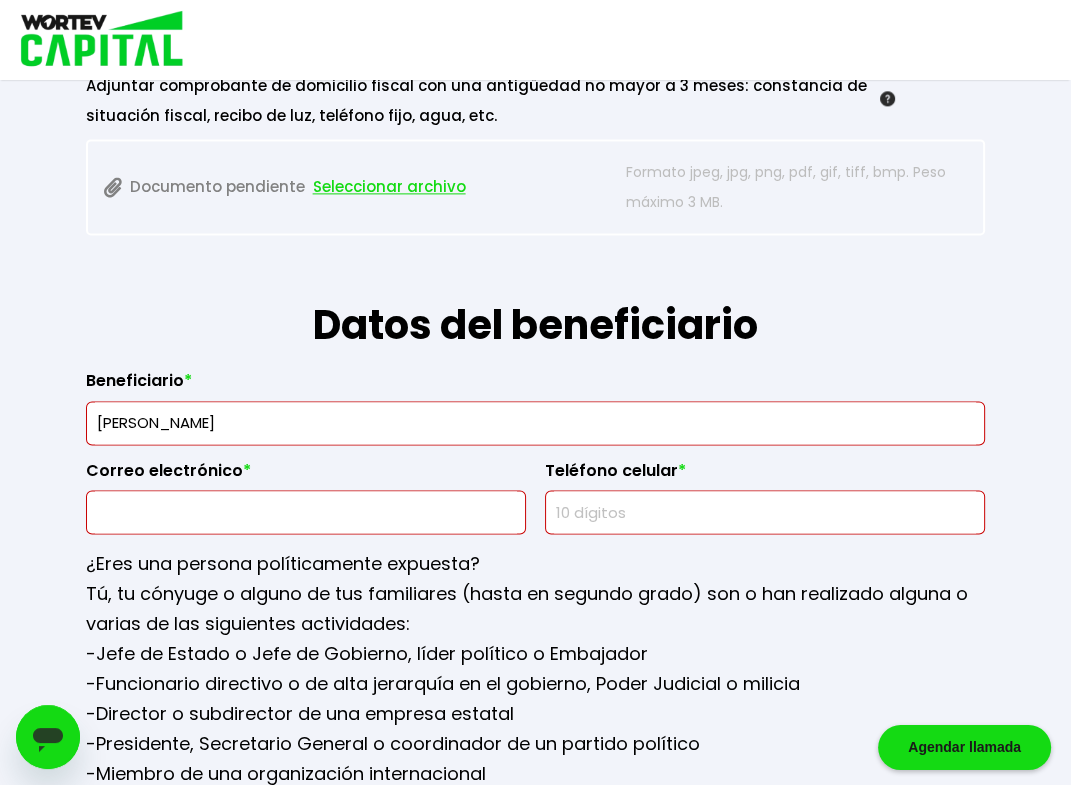 type on "[EMAIL_ADDRESS][DOMAIN_NAME]" 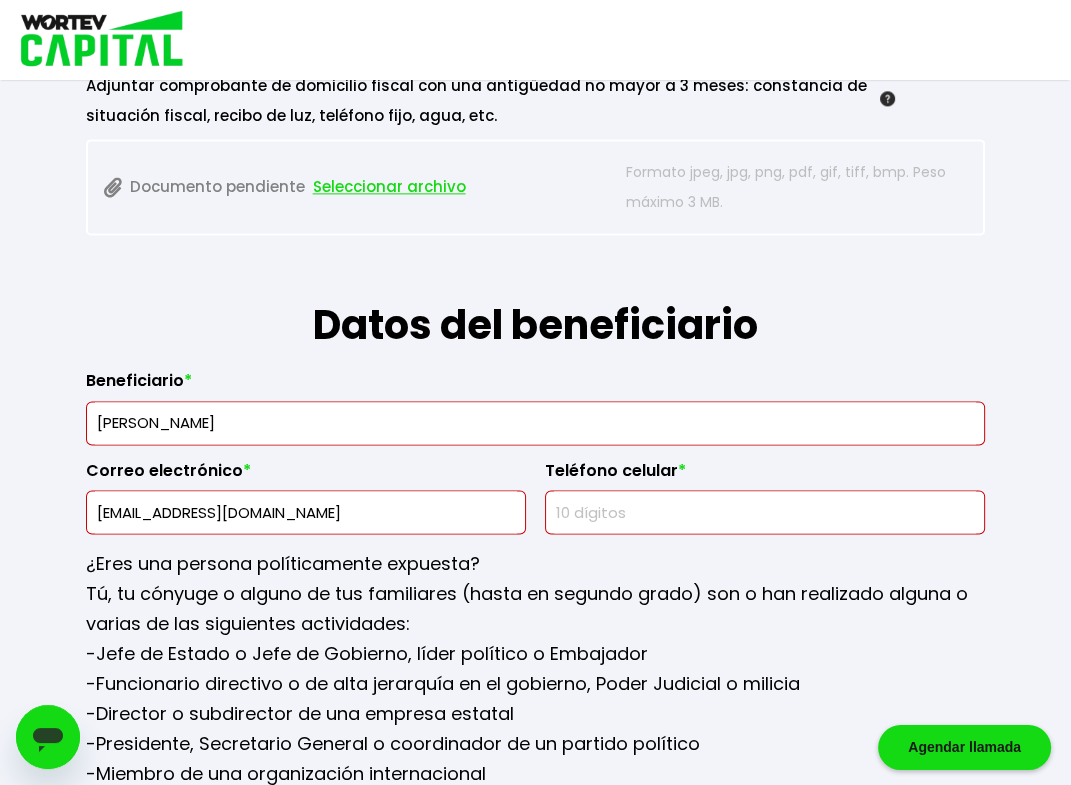 type on "6144015691" 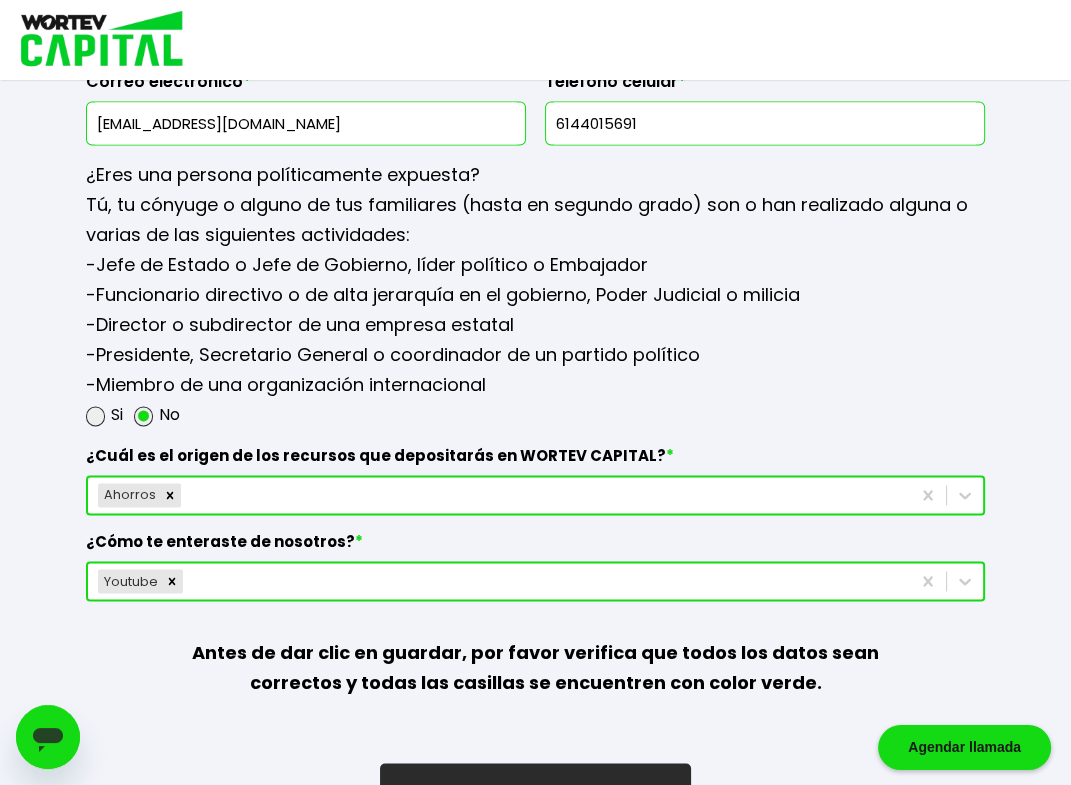 scroll, scrollTop: 2703, scrollLeft: 0, axis: vertical 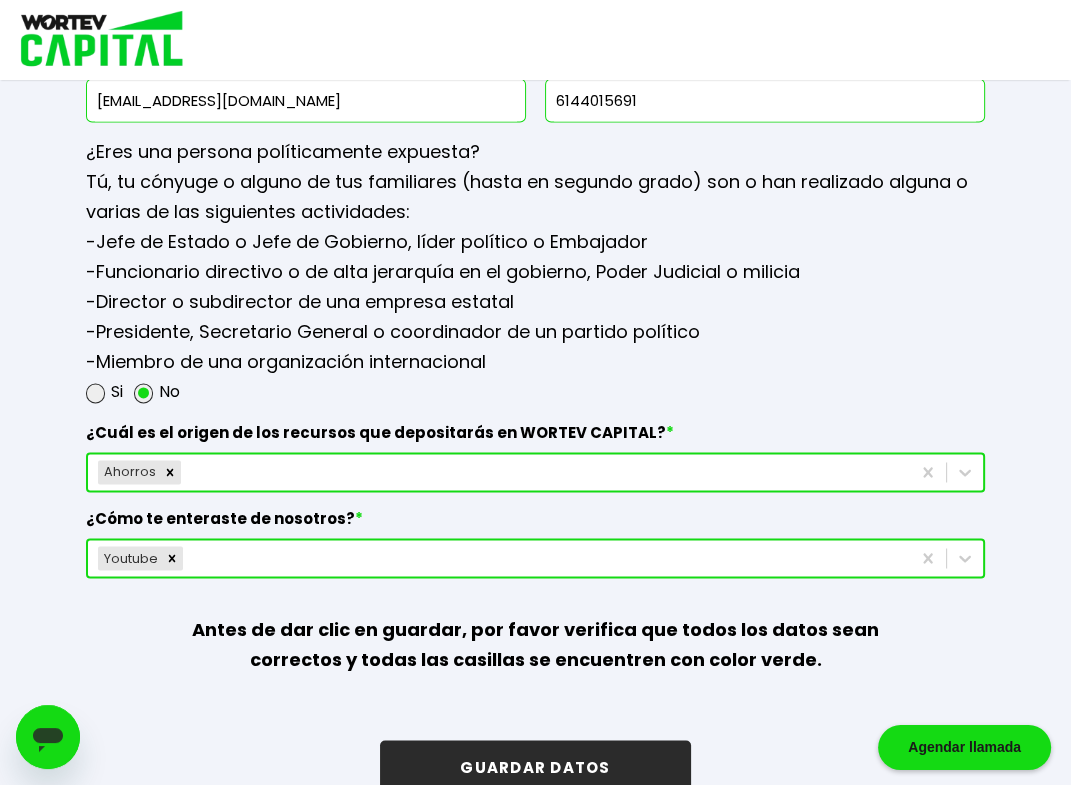 click on "GUARDAR DATOS" at bounding box center (535, 766) 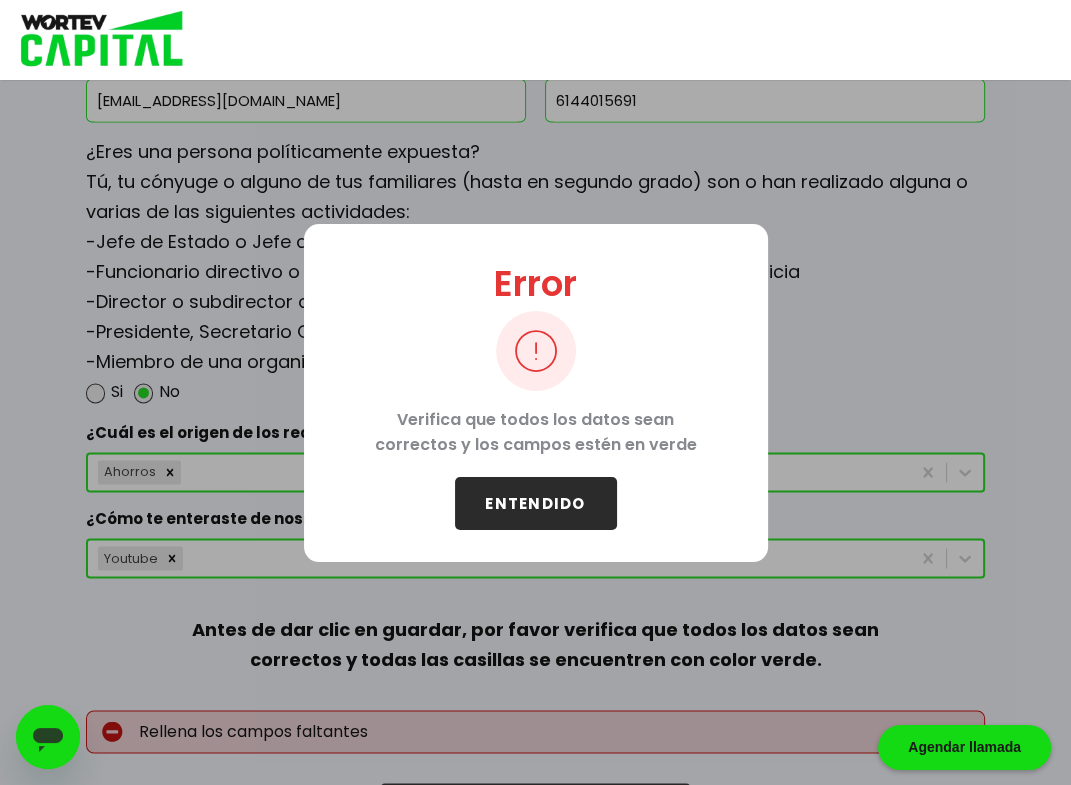 click on "ENTENDIDO" at bounding box center (536, 503) 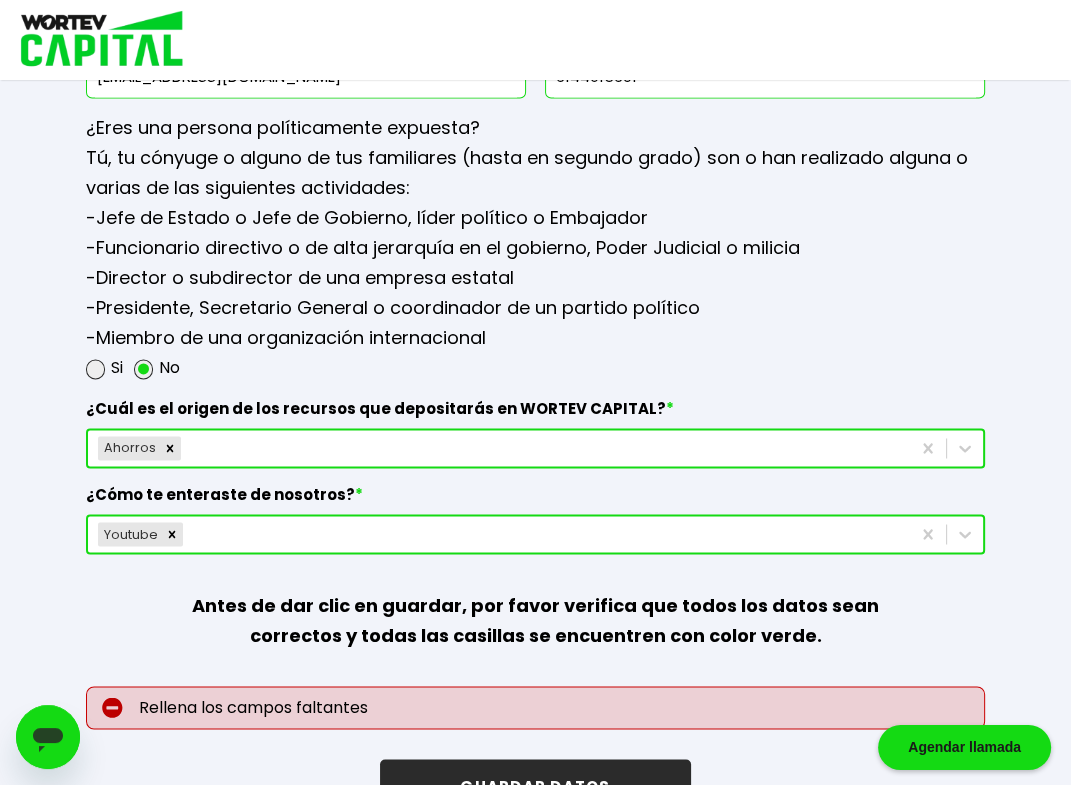 scroll, scrollTop: 2745, scrollLeft: 0, axis: vertical 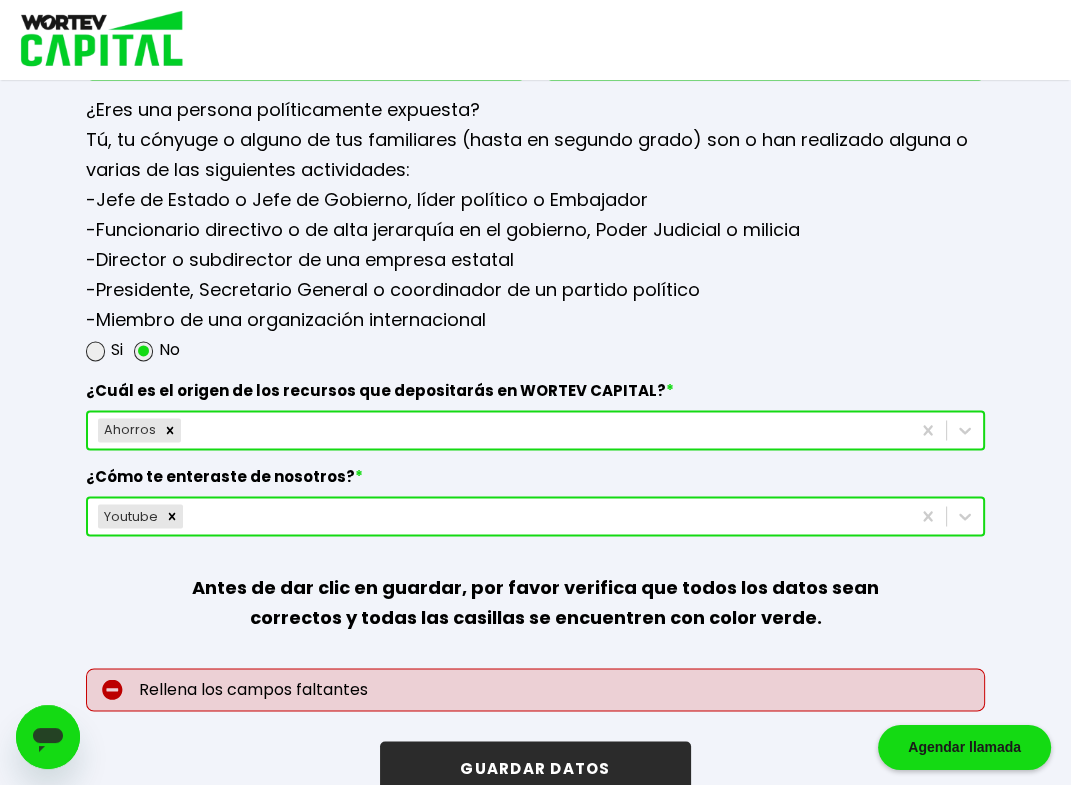 click on "Rellena los campos faltantes" at bounding box center [536, 689] 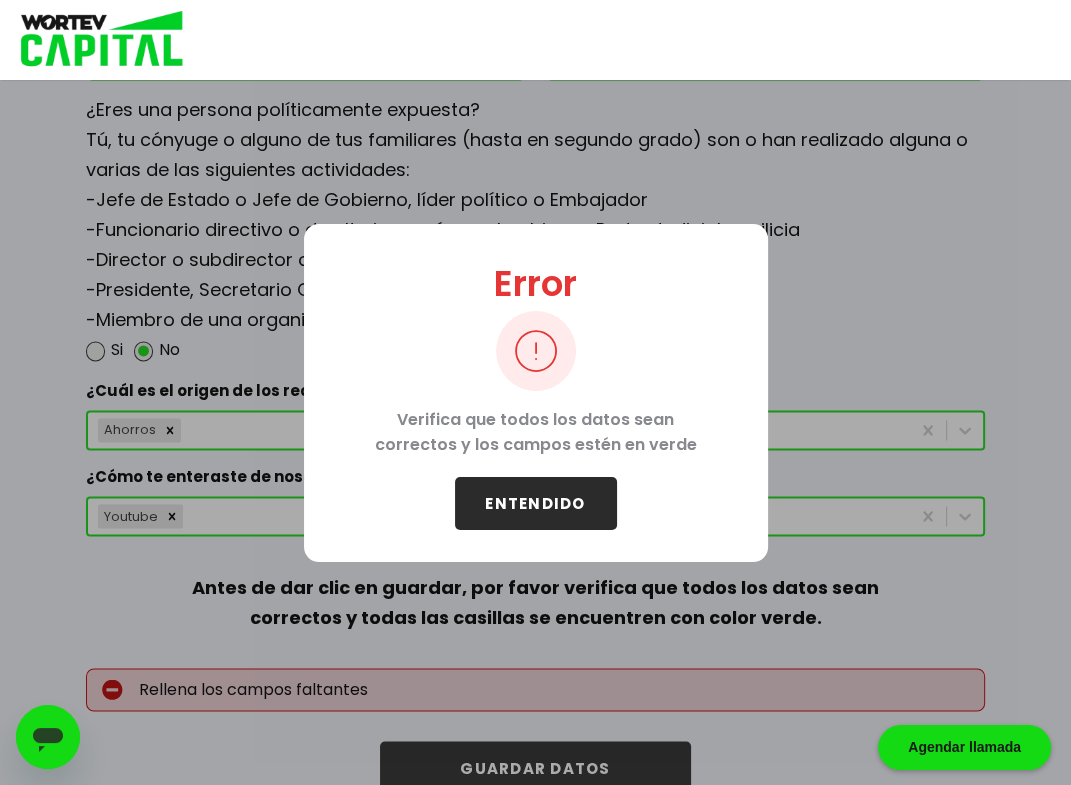 click on "ENTENDIDO" at bounding box center [536, 503] 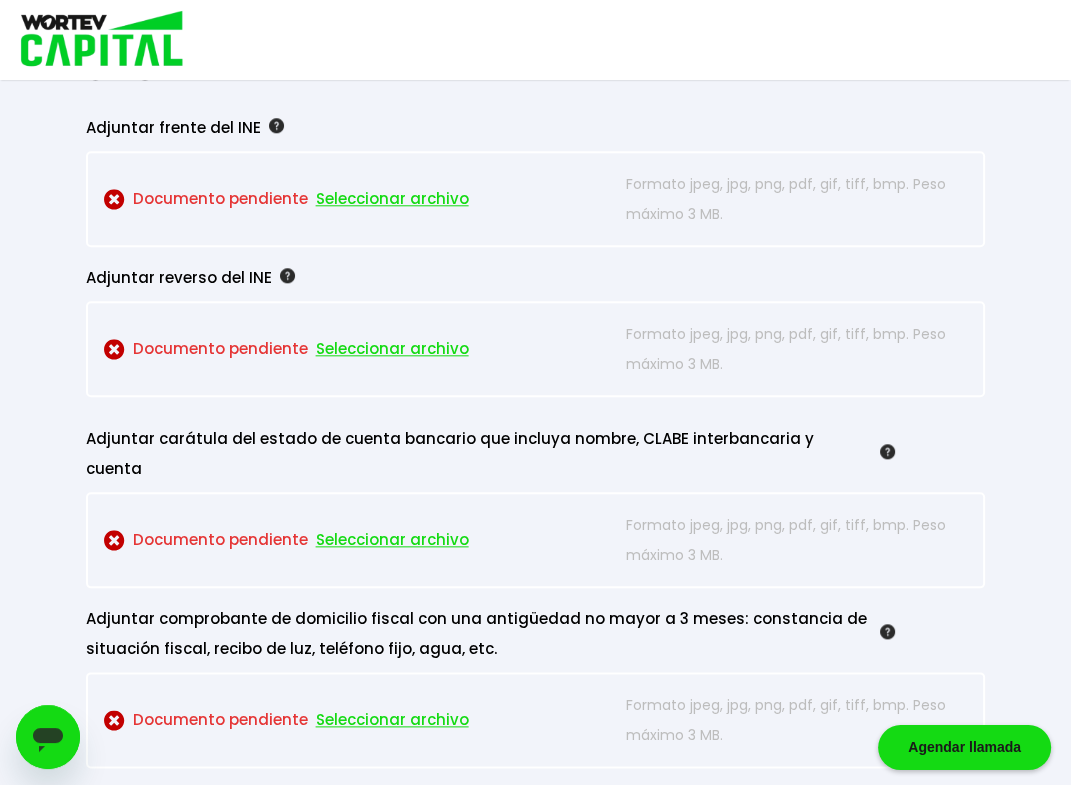 scroll, scrollTop: 1704, scrollLeft: 0, axis: vertical 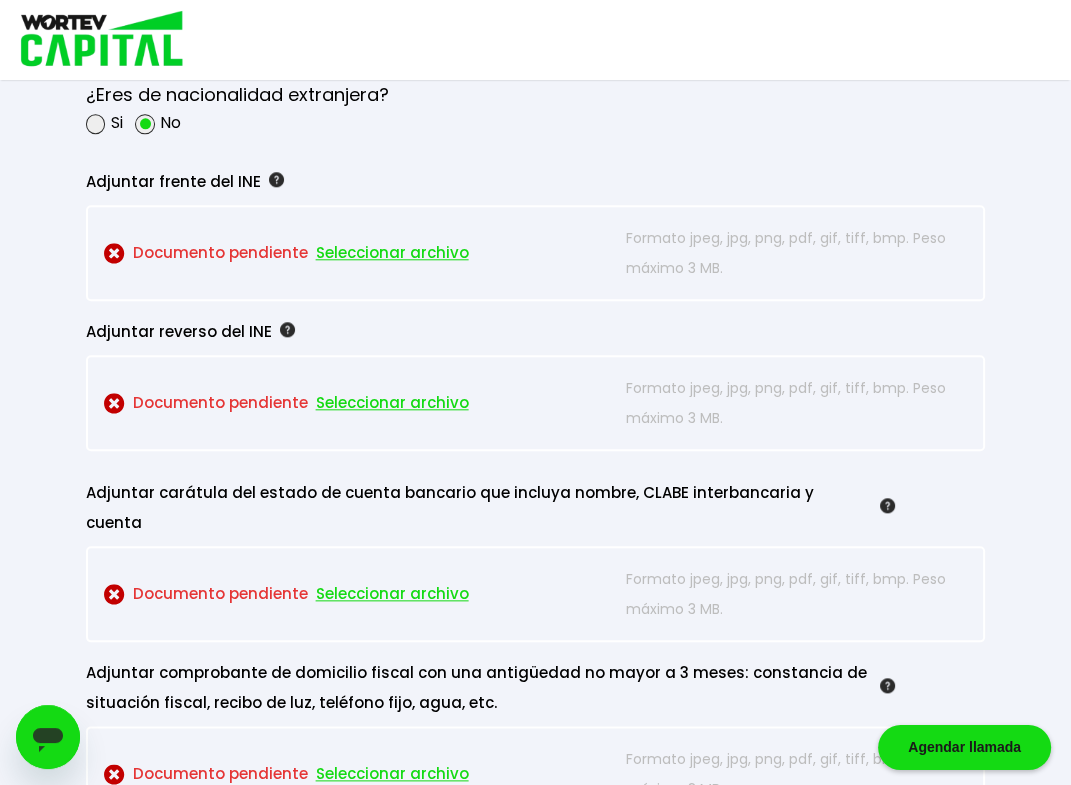 click on "Seleccionar archivo" at bounding box center [392, 594] 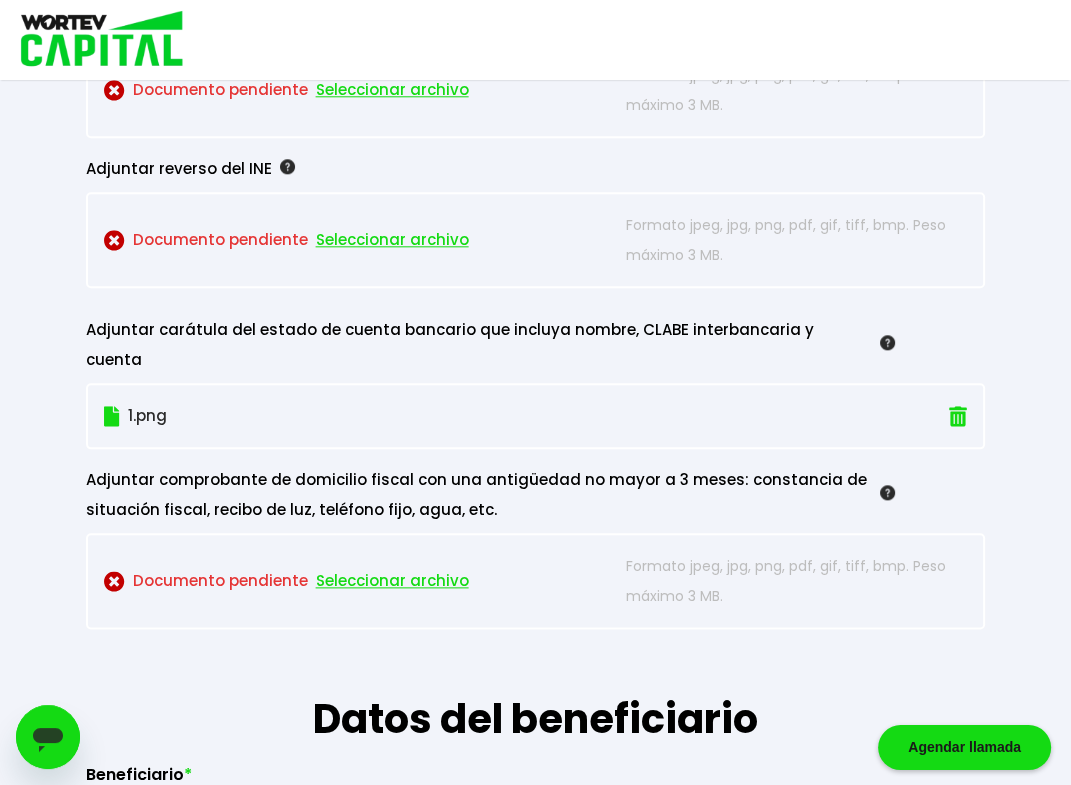 scroll, scrollTop: 1912, scrollLeft: 0, axis: vertical 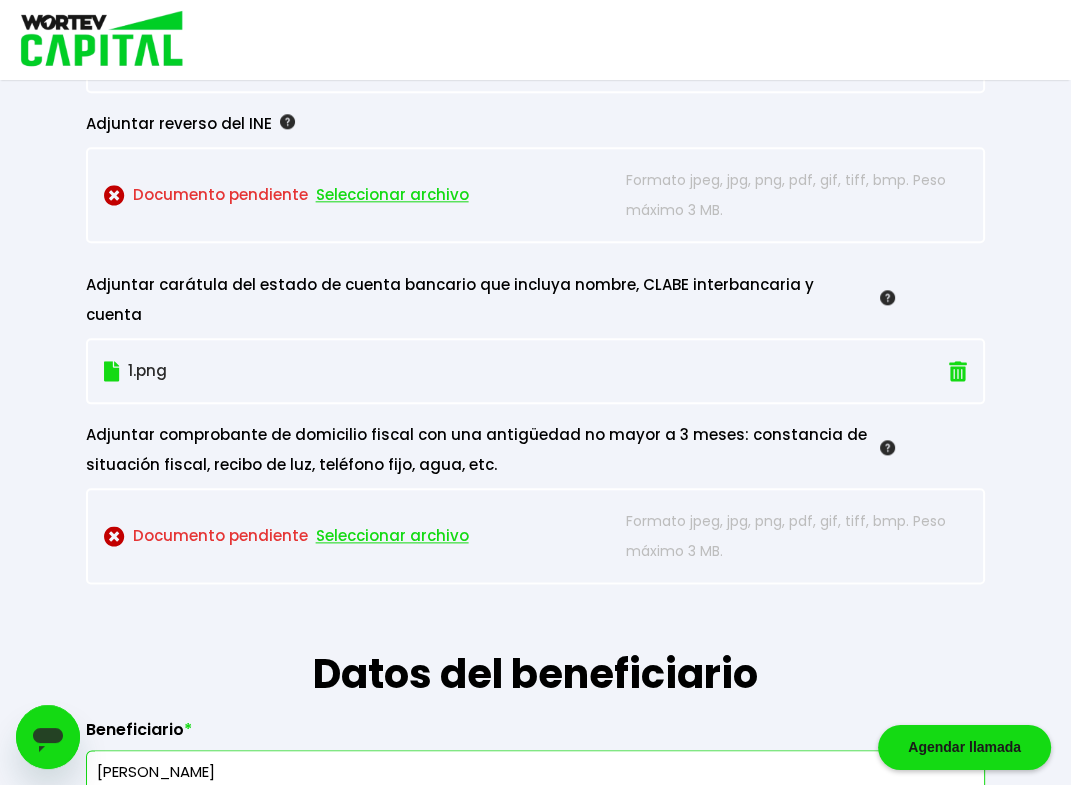 click on "Datos del beneficiario" at bounding box center (536, 644) 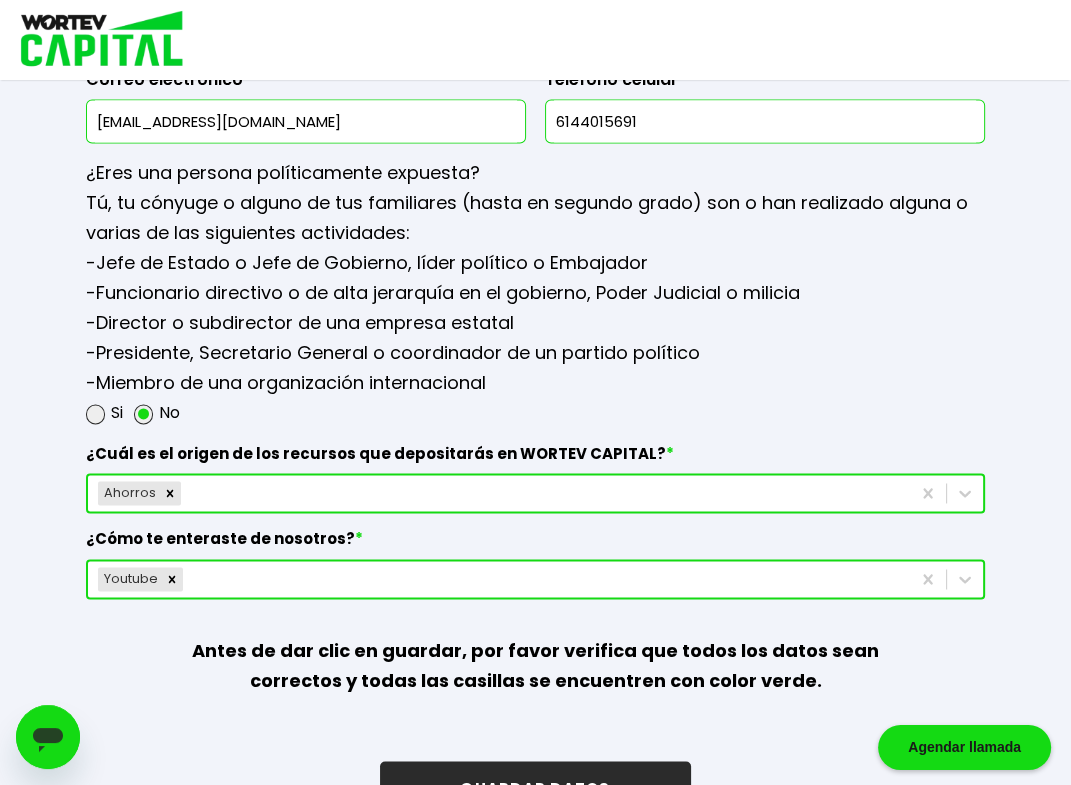 scroll, scrollTop: 2643, scrollLeft: 0, axis: vertical 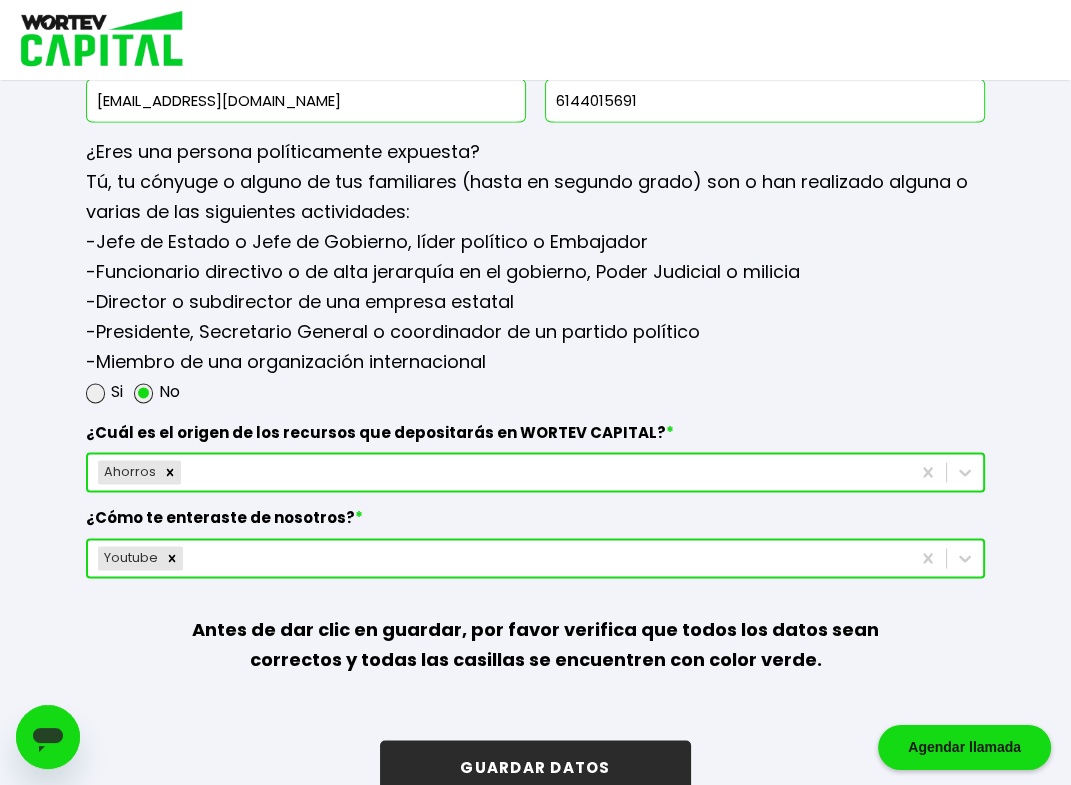 click on "GUARDAR DATOS" at bounding box center [535, 766] 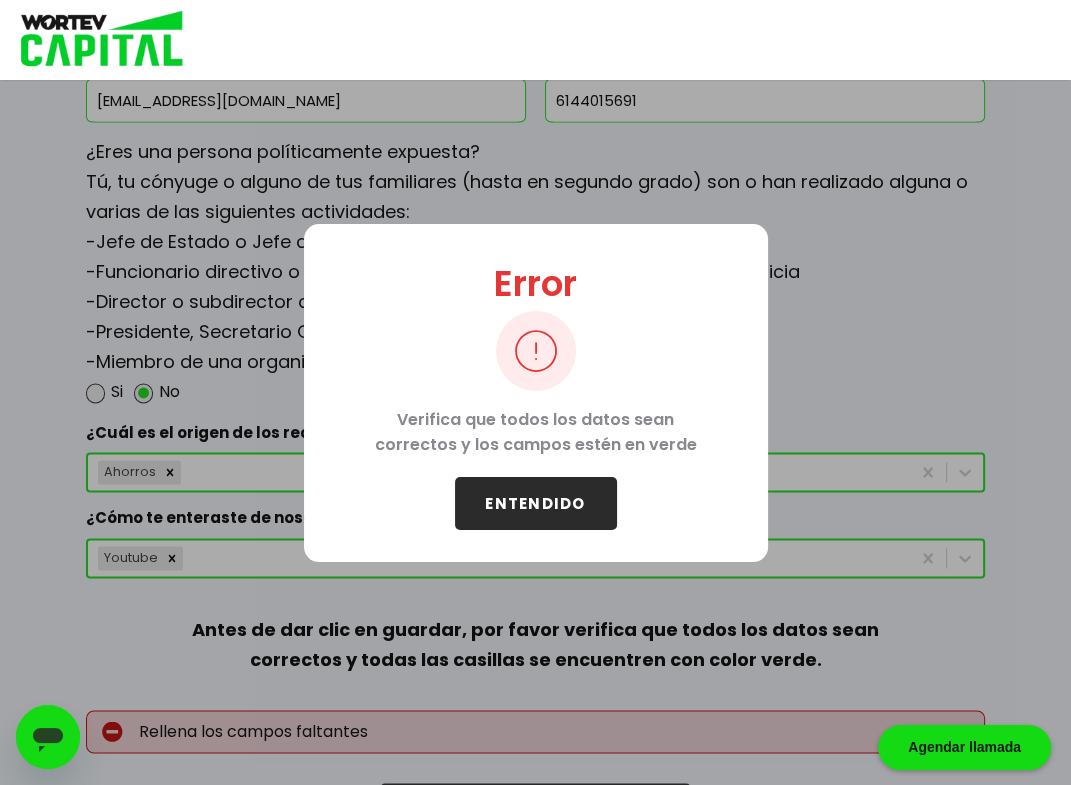 click on "ENTENDIDO" at bounding box center [536, 503] 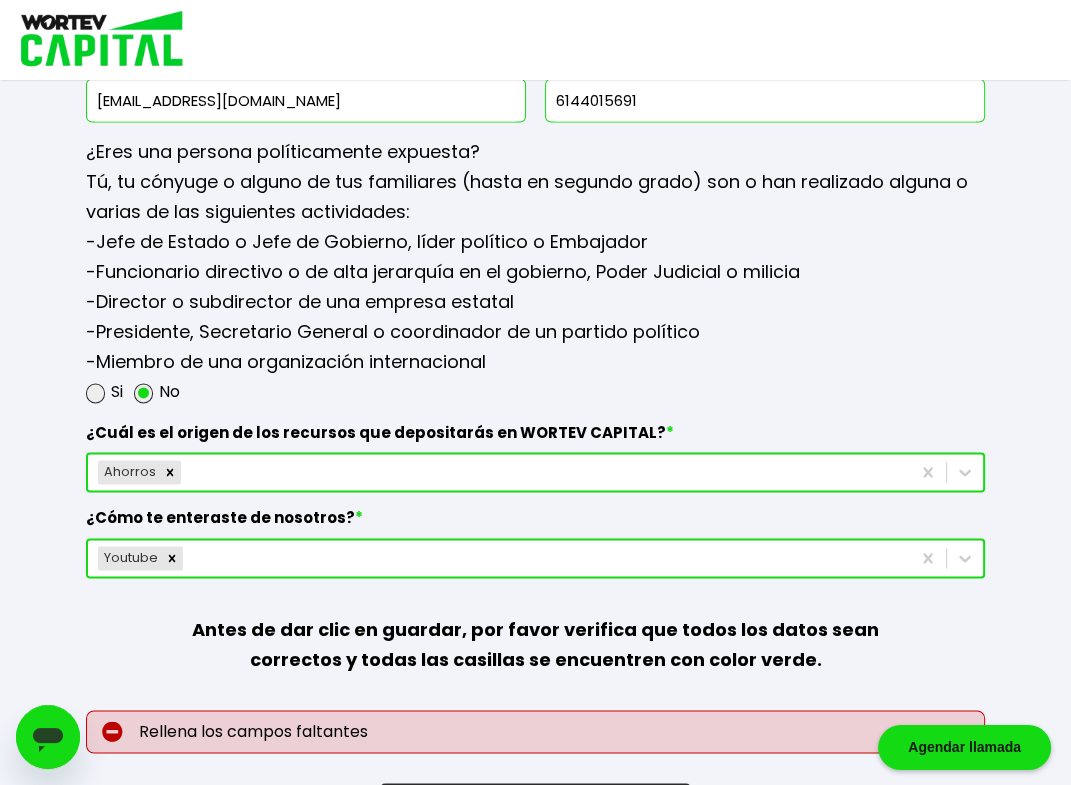 click on "GUARDAR DATOS" at bounding box center [535, 809] 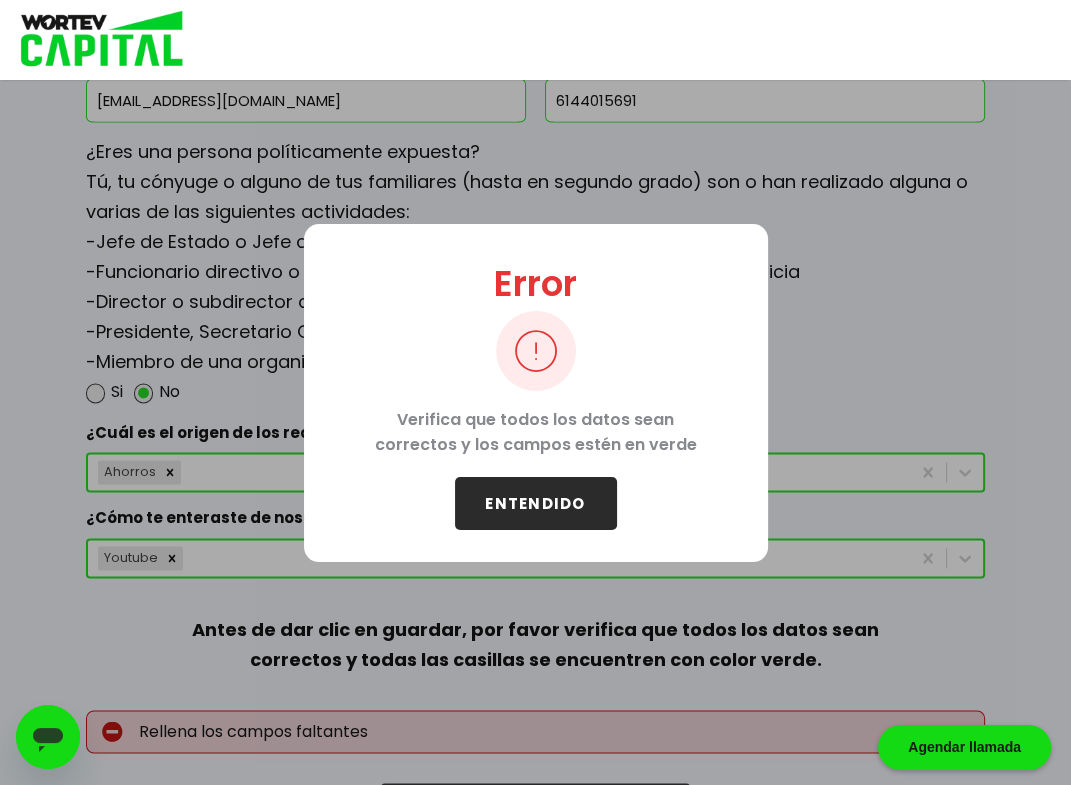 click on "ENTENDIDO" at bounding box center (536, 503) 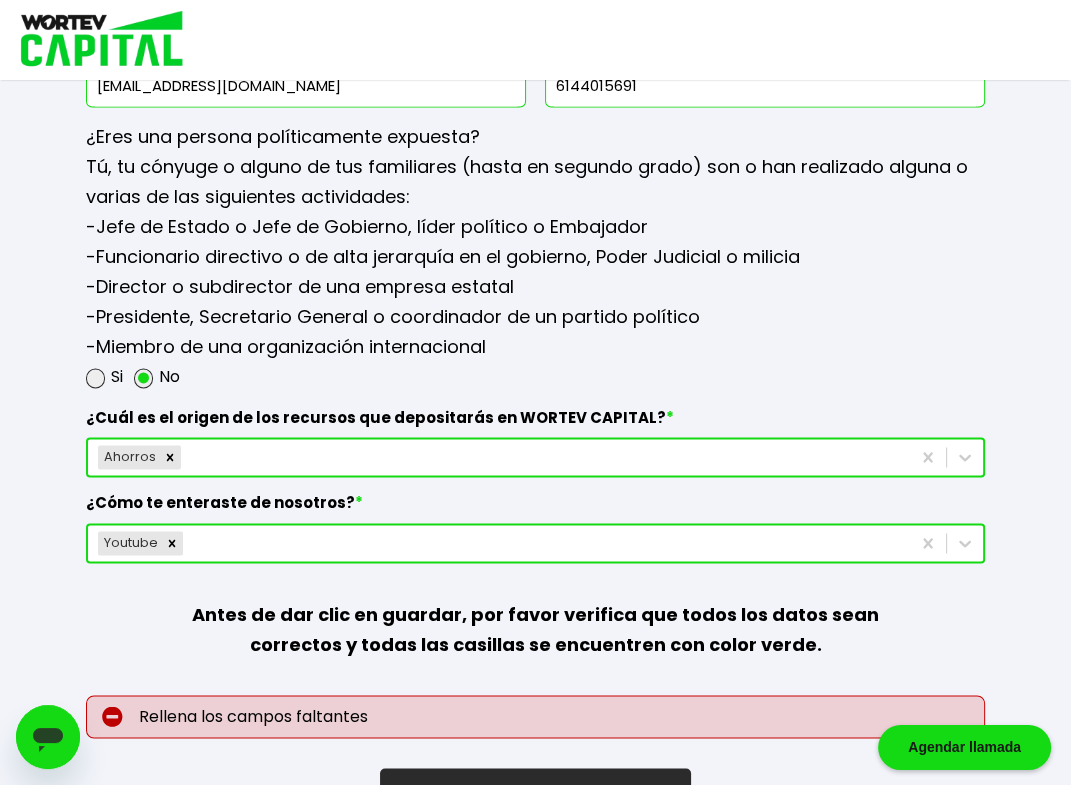 scroll, scrollTop: 2685, scrollLeft: 0, axis: vertical 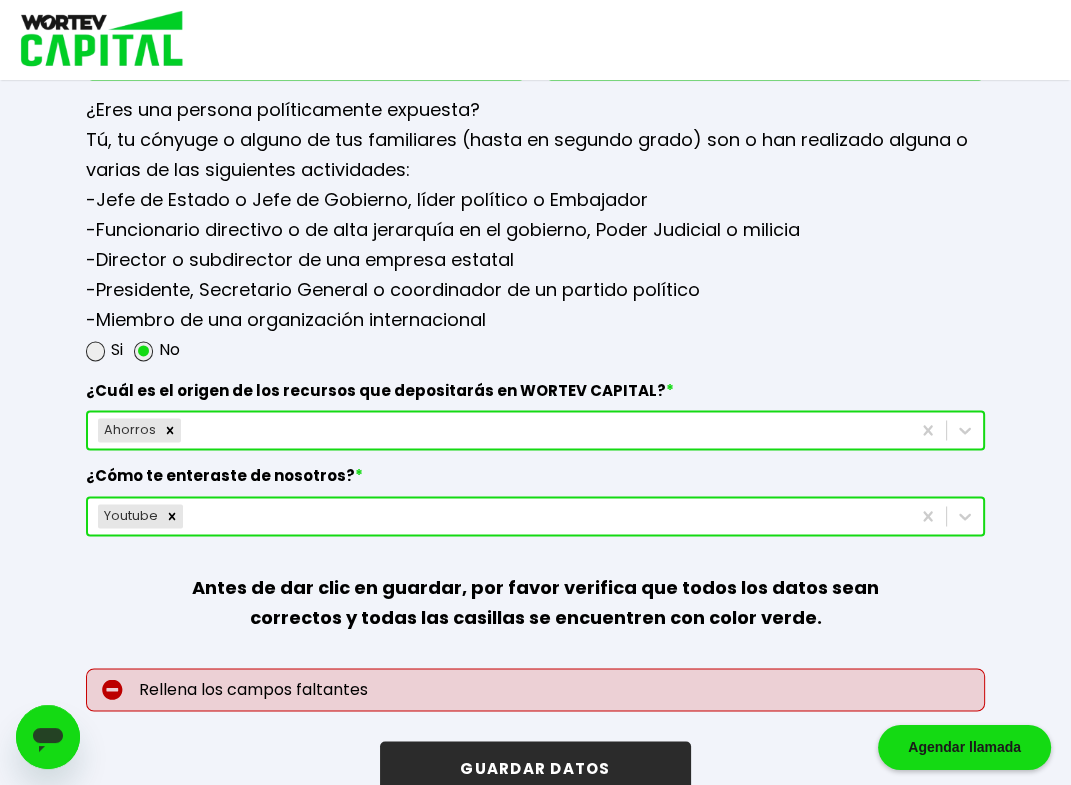 click on "GUARDAR DATOS" at bounding box center [535, 767] 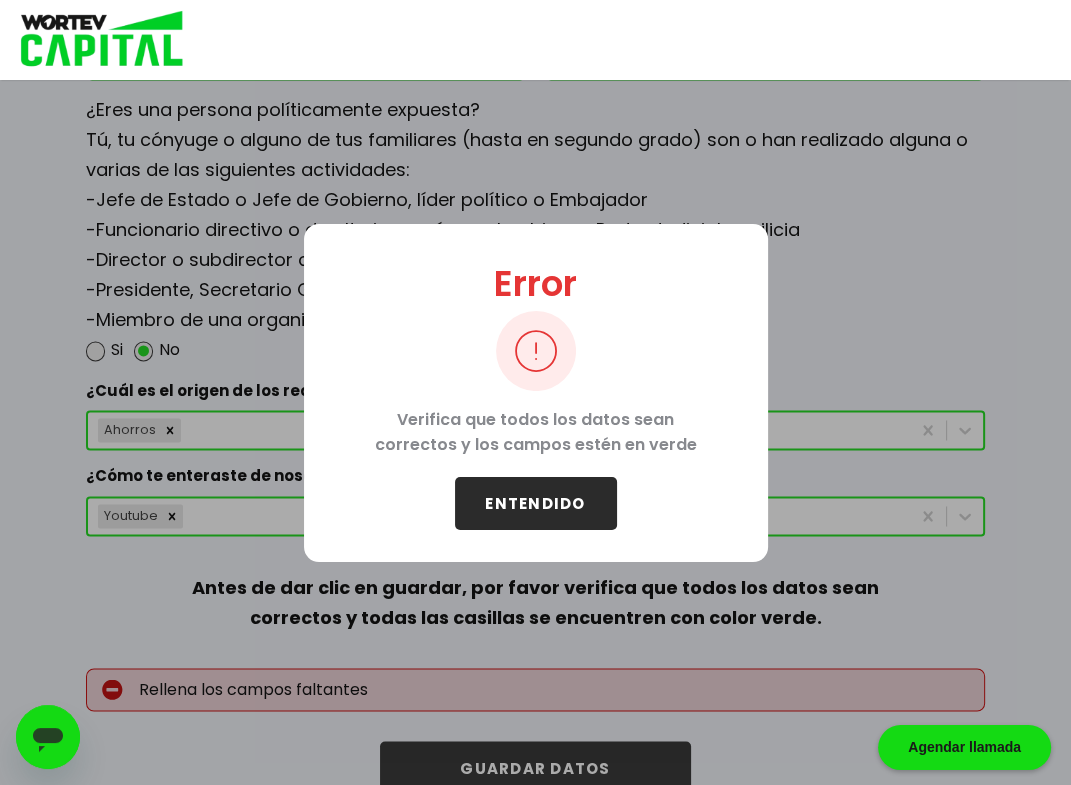 click on "ENTENDIDO" at bounding box center [536, 503] 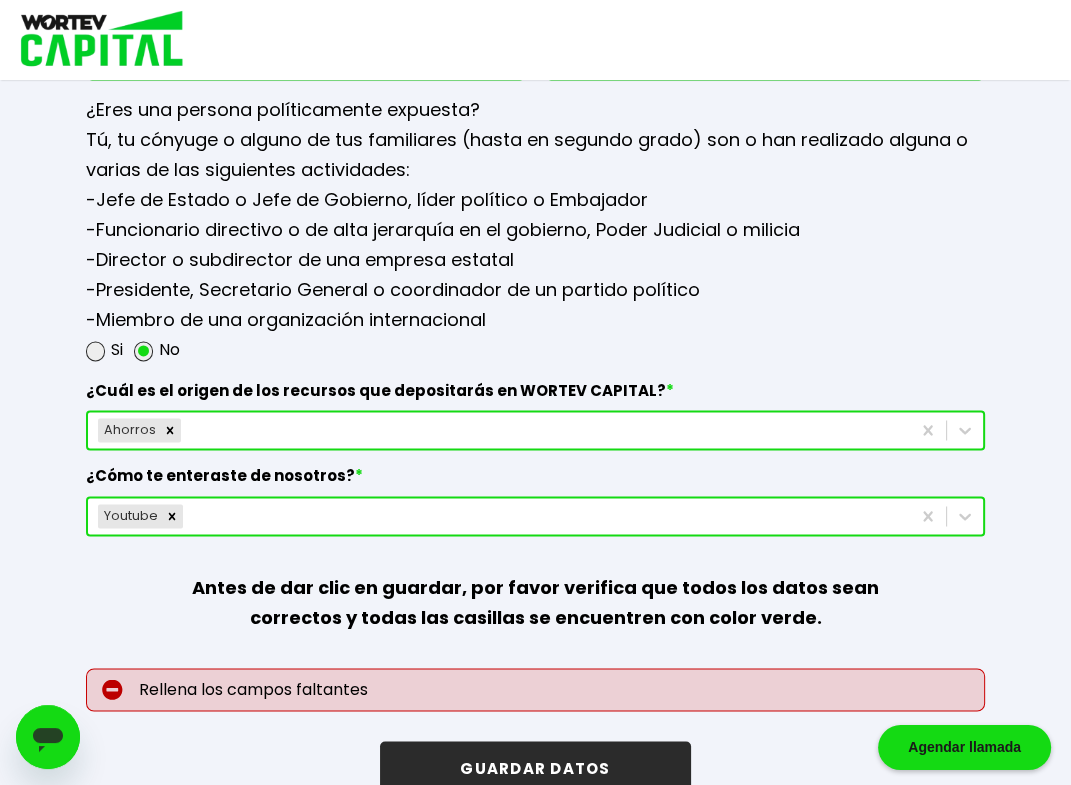 click on "GUARDAR DATOS" at bounding box center [535, 767] 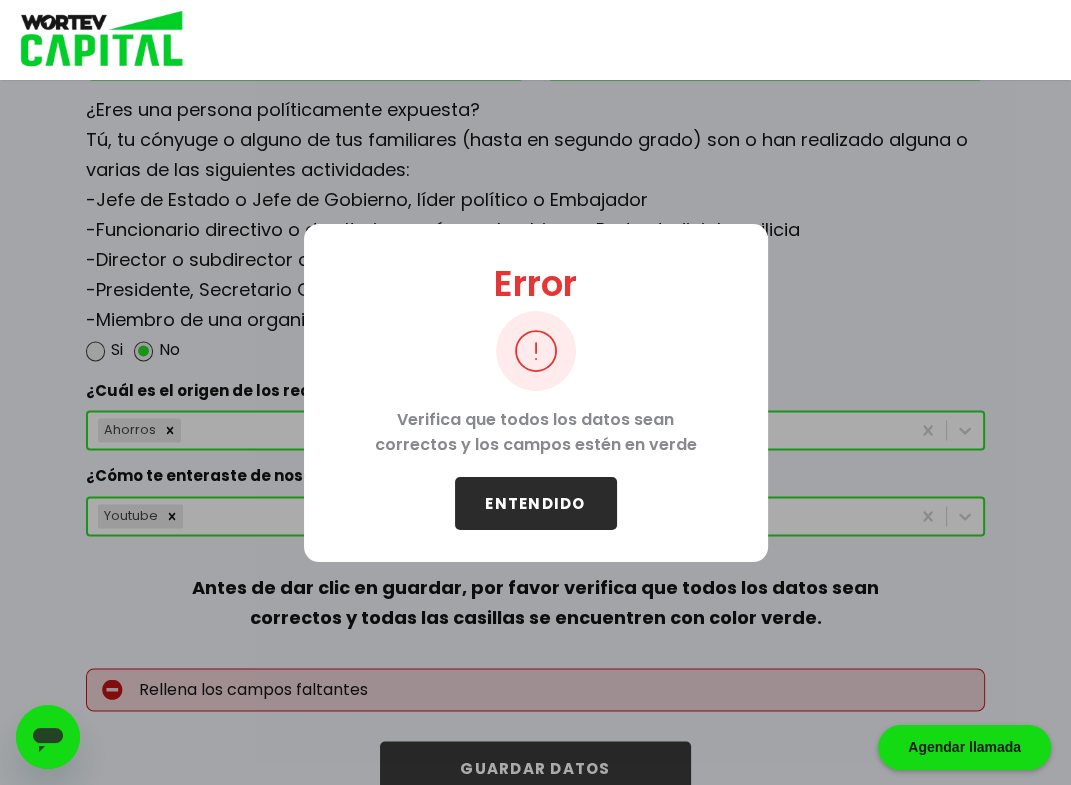click on "ENTENDIDO" at bounding box center [536, 503] 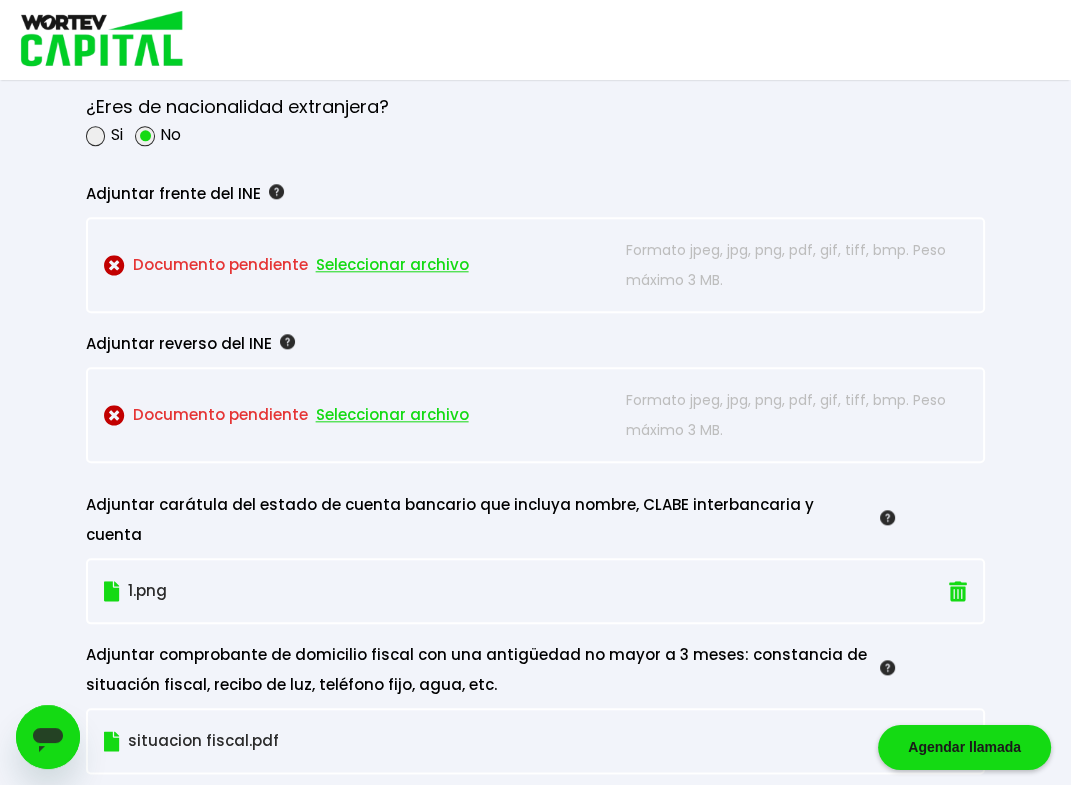 scroll, scrollTop: 1644, scrollLeft: 0, axis: vertical 